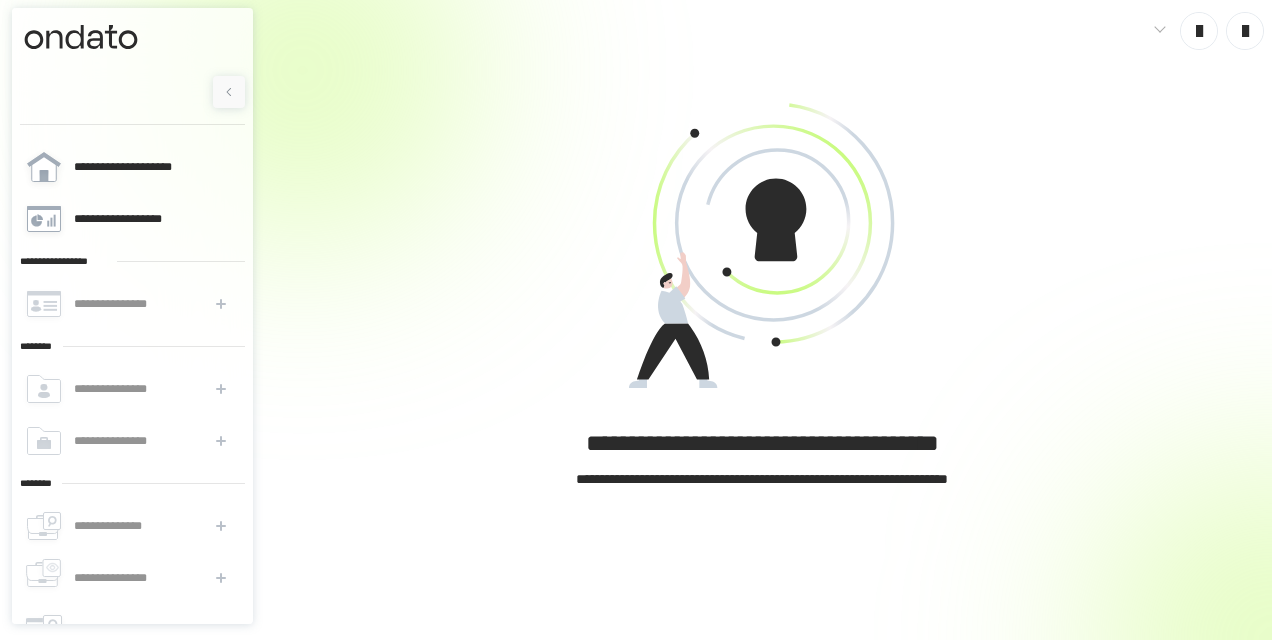scroll, scrollTop: 0, scrollLeft: 0, axis: both 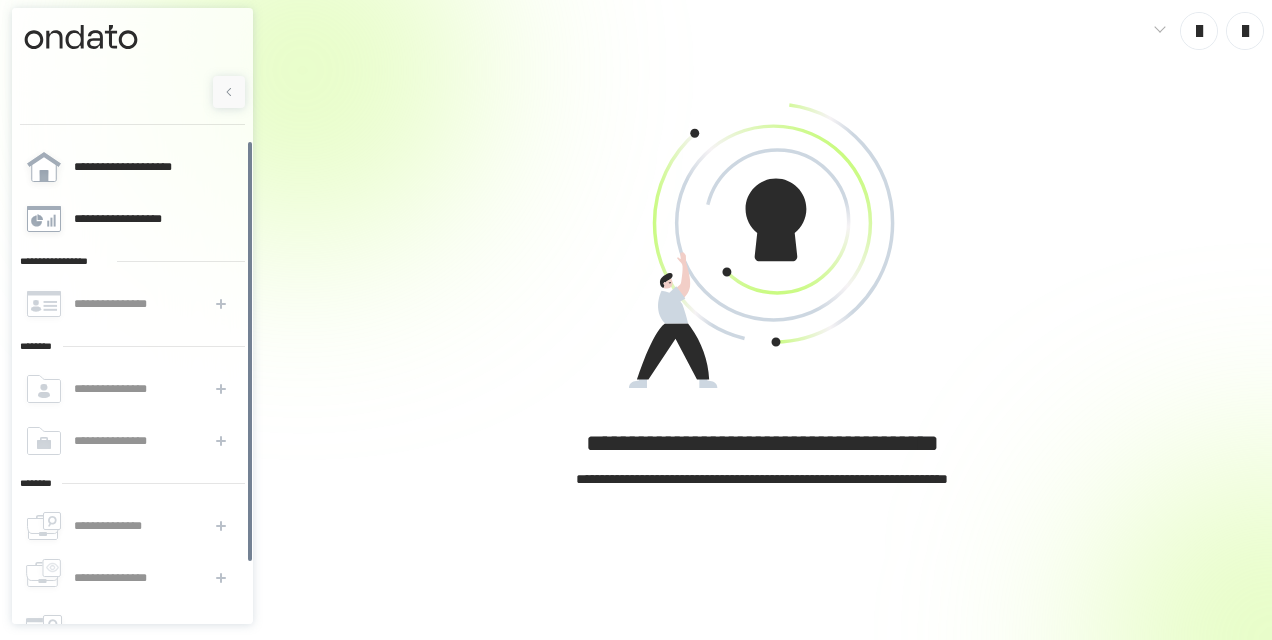 click on "**********" at bounding box center (114, 389) 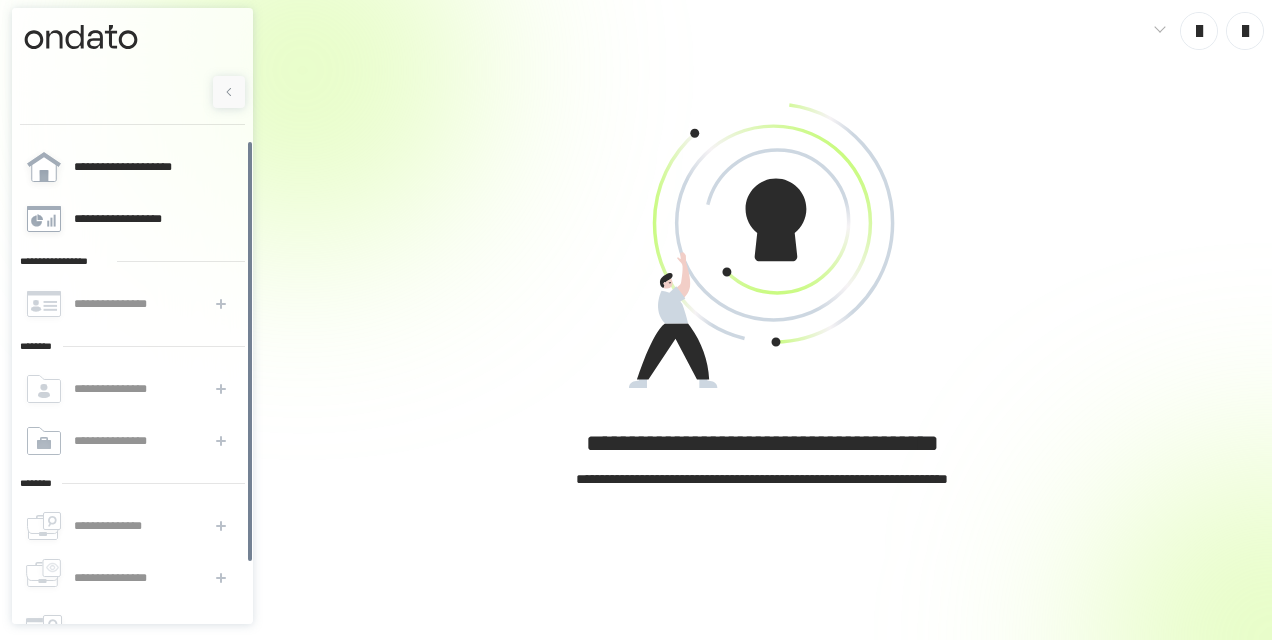 click on "**********" at bounding box center [116, 441] 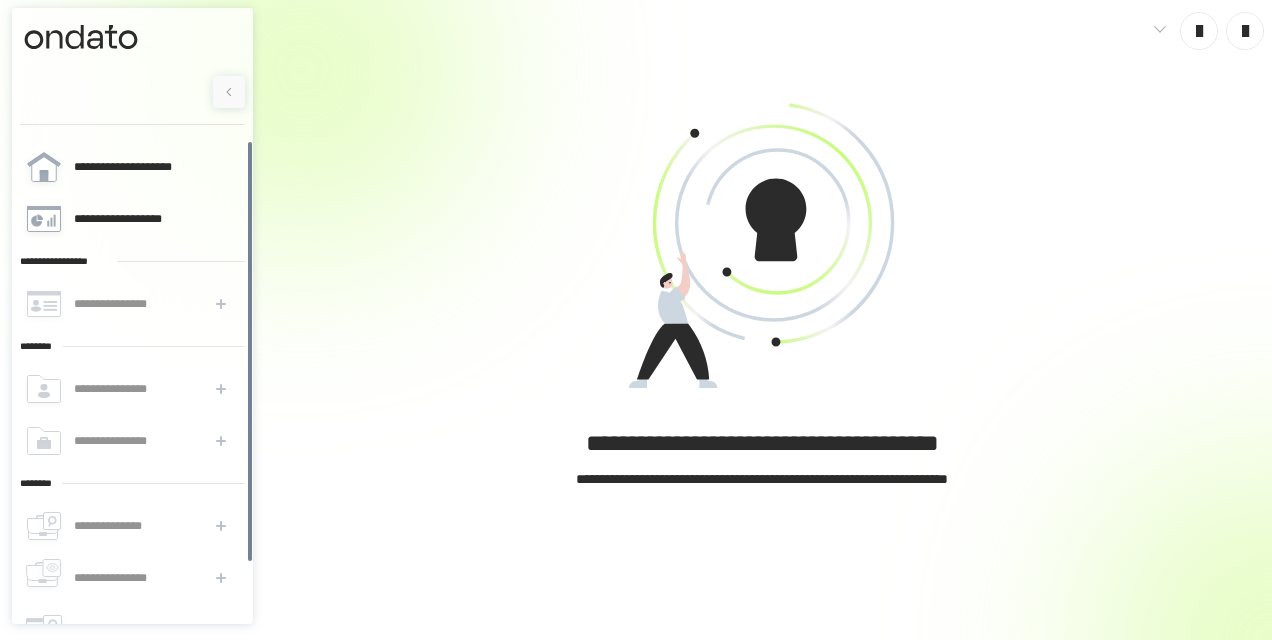 click on "**********" at bounding box center (116, 441) 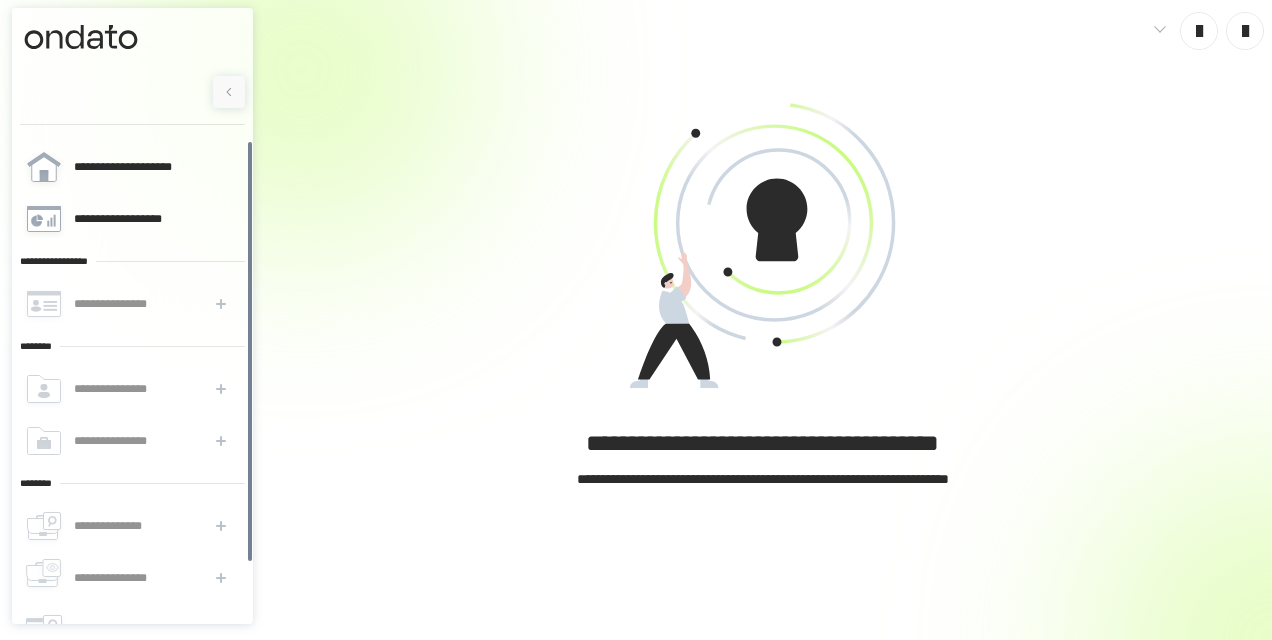 click on "**********" at bounding box center (110, 441) 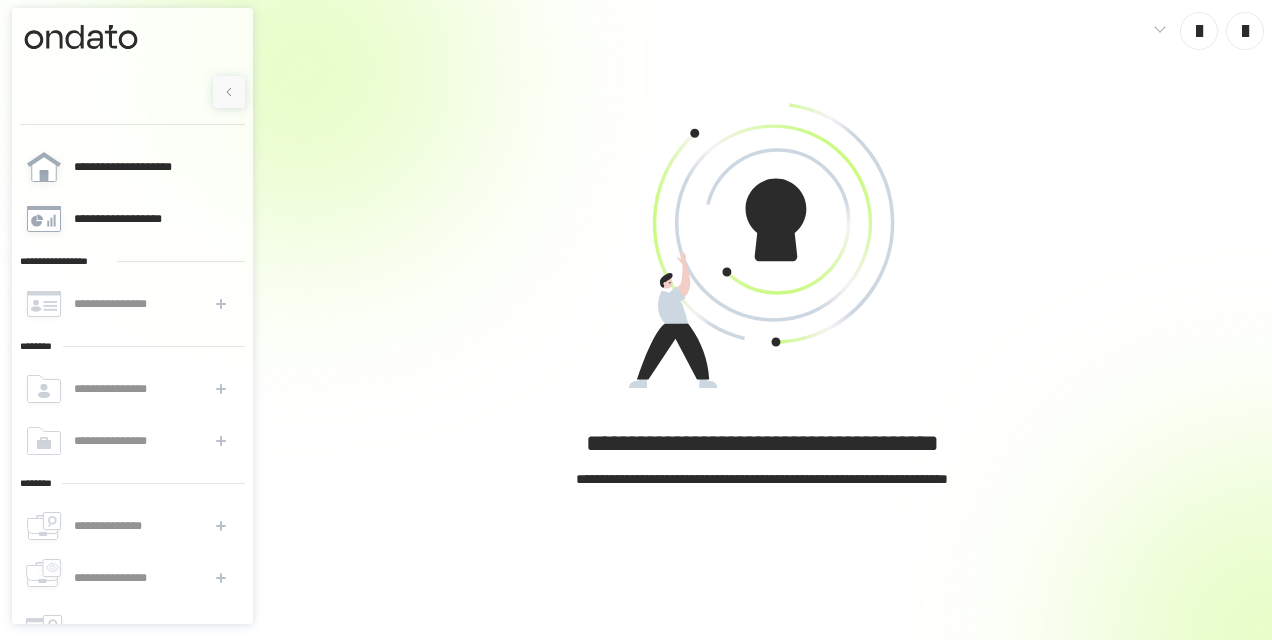 click on "**********" at bounding box center (116, 441) 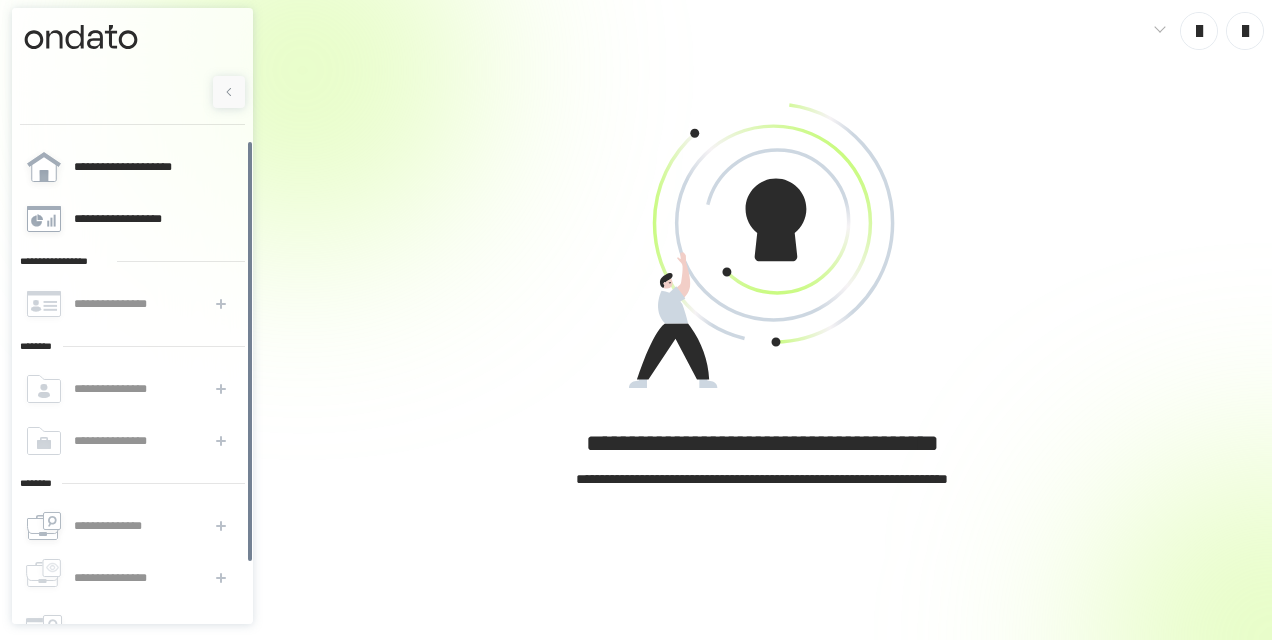 click on "**********" at bounding box center [113, 526] 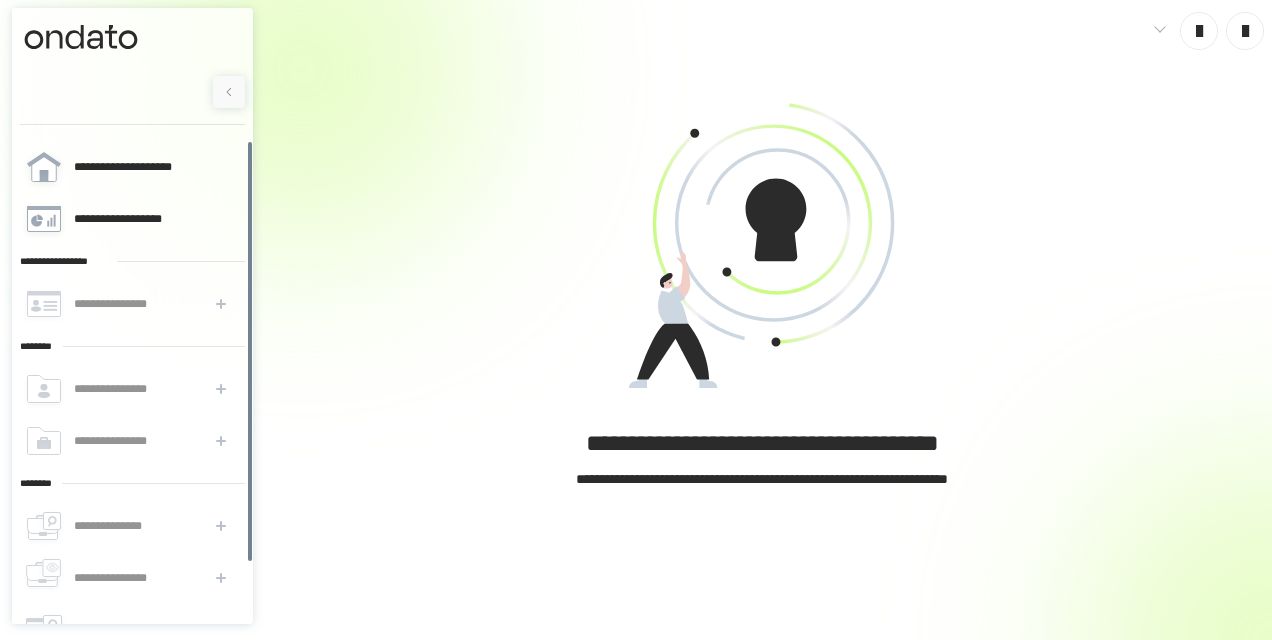 click on "**********" at bounding box center [113, 526] 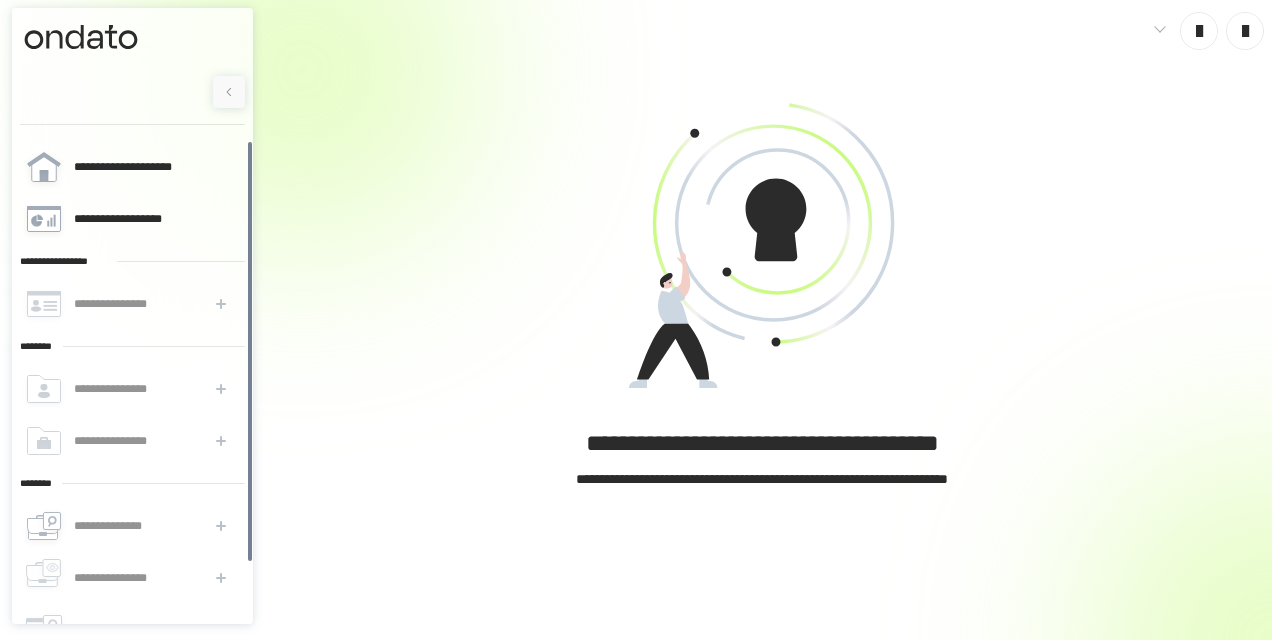 scroll, scrollTop: 64, scrollLeft: 0, axis: vertical 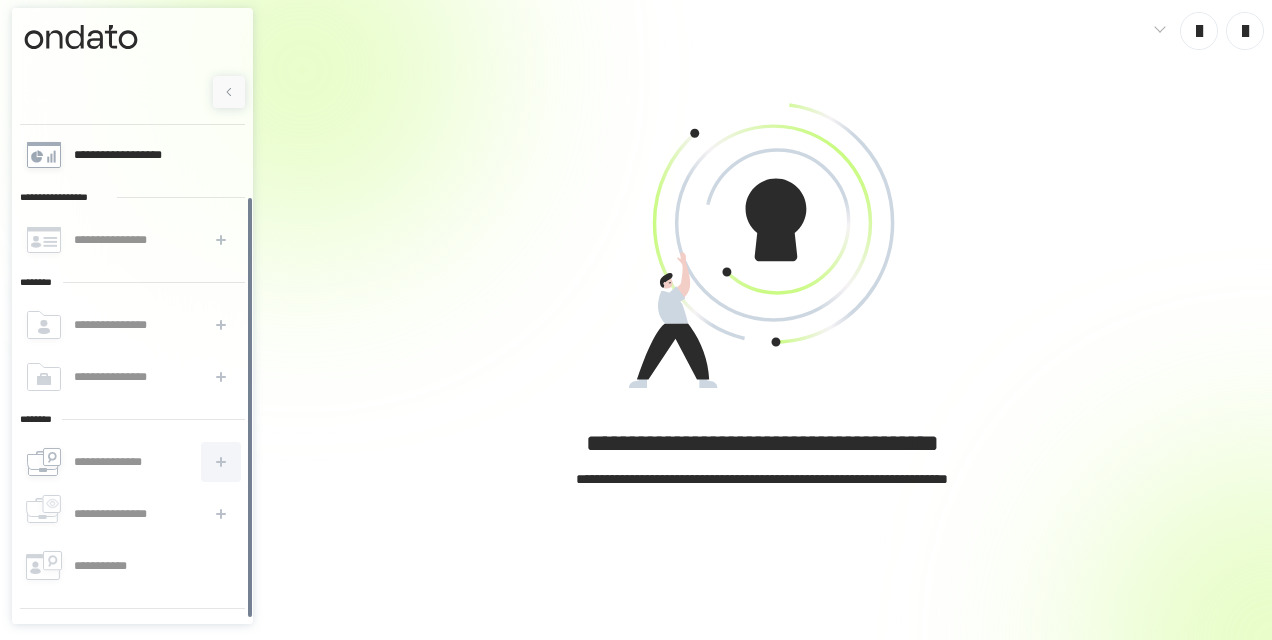 click at bounding box center (221, 462) 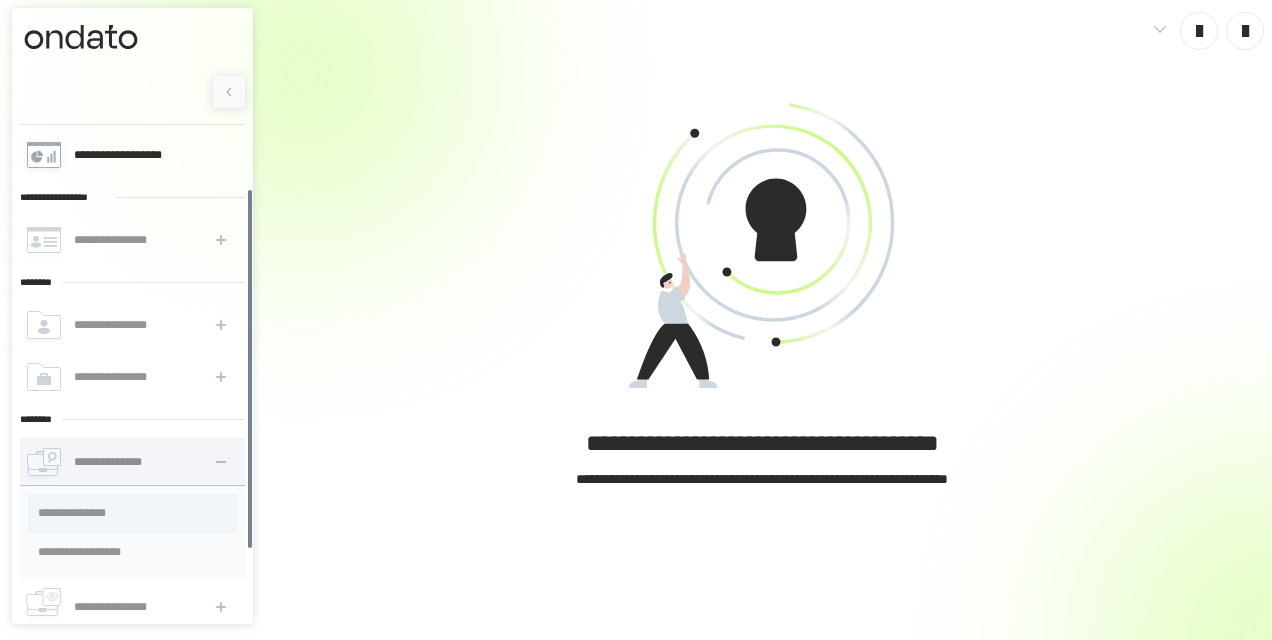 click on "**********" at bounding box center (132, 513) 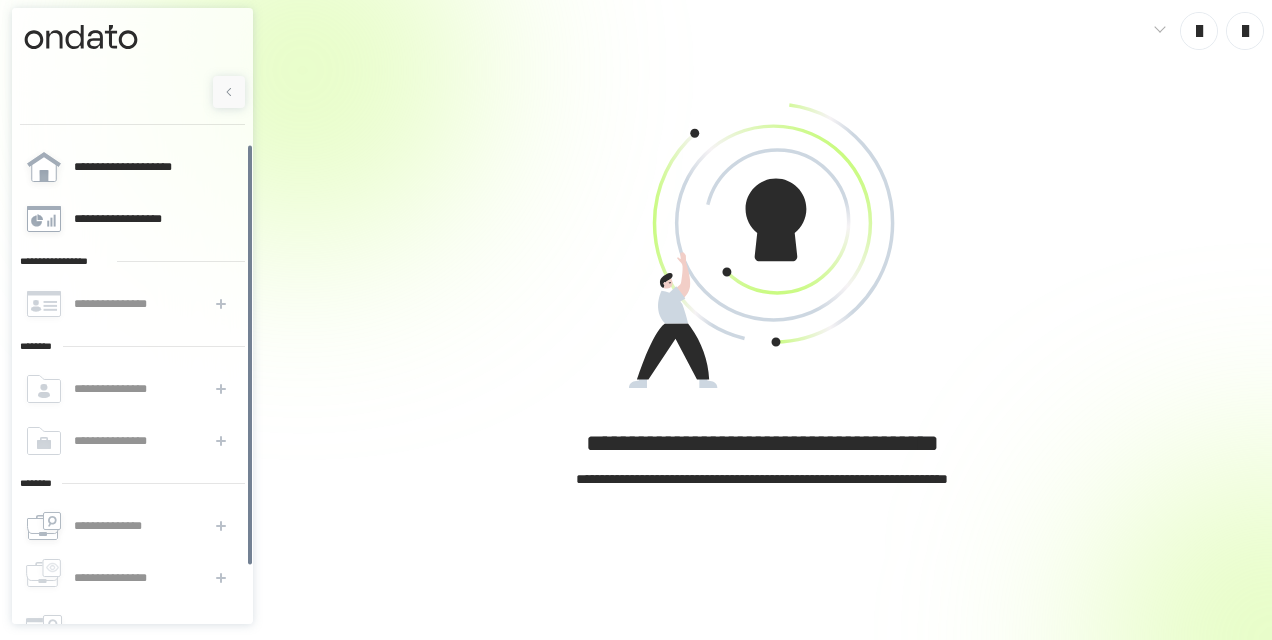 scroll, scrollTop: 64, scrollLeft: 0, axis: vertical 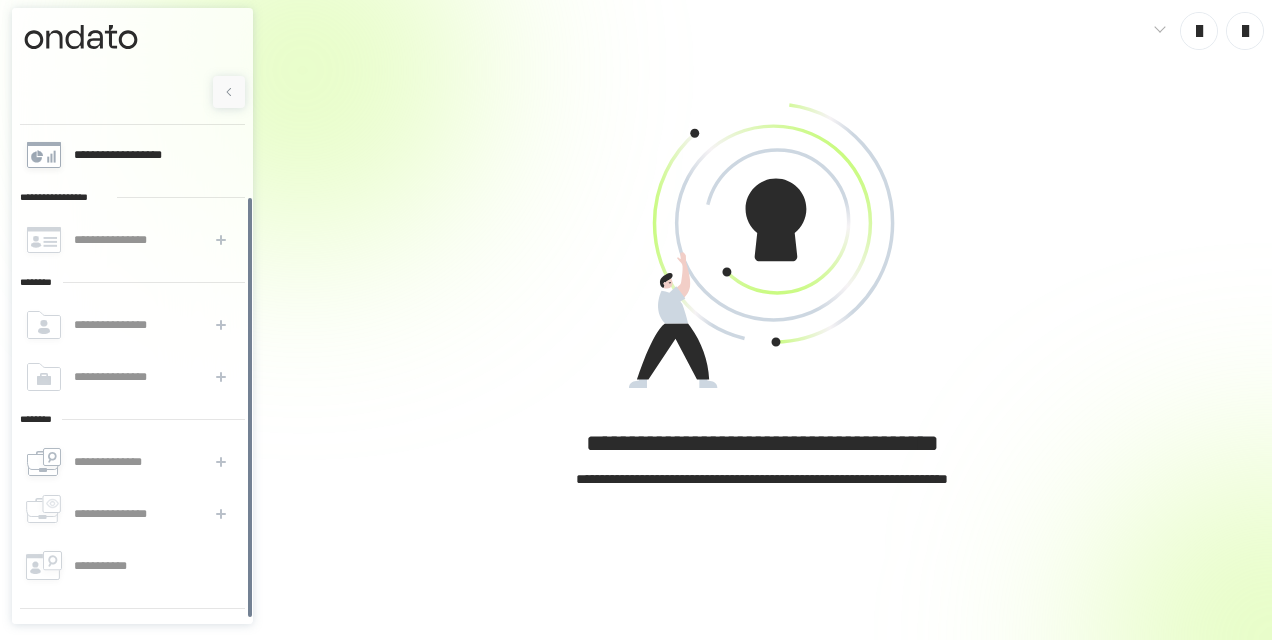 click on "**********" at bounding box center (113, 462) 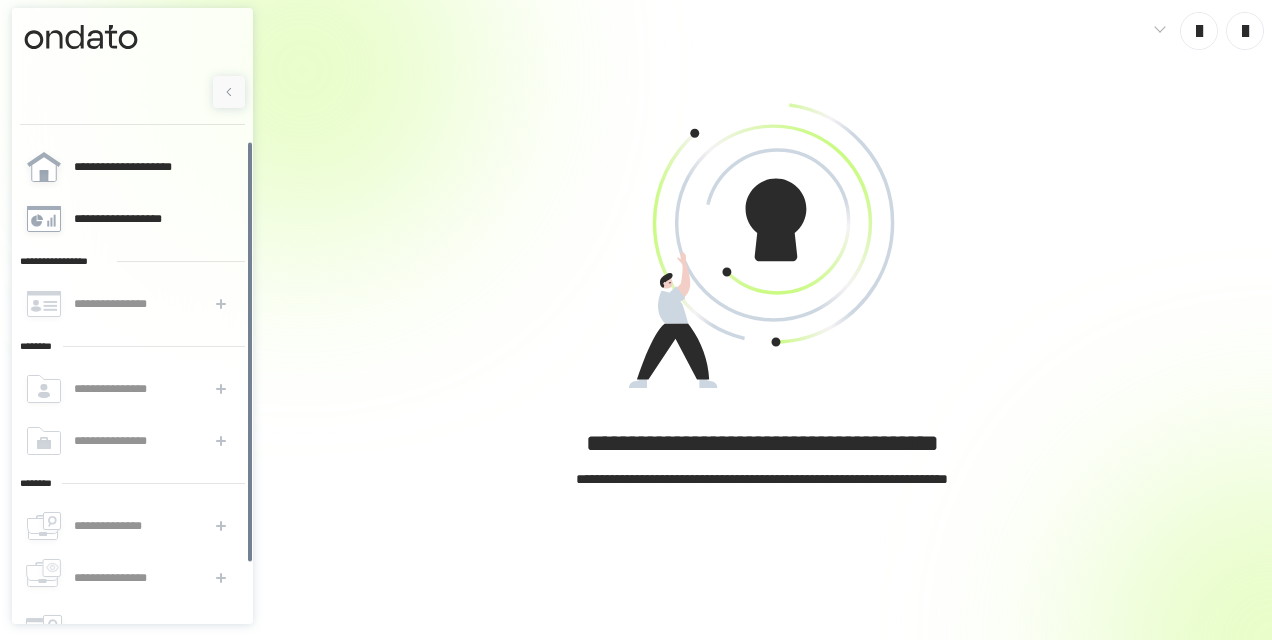scroll, scrollTop: 64, scrollLeft: 0, axis: vertical 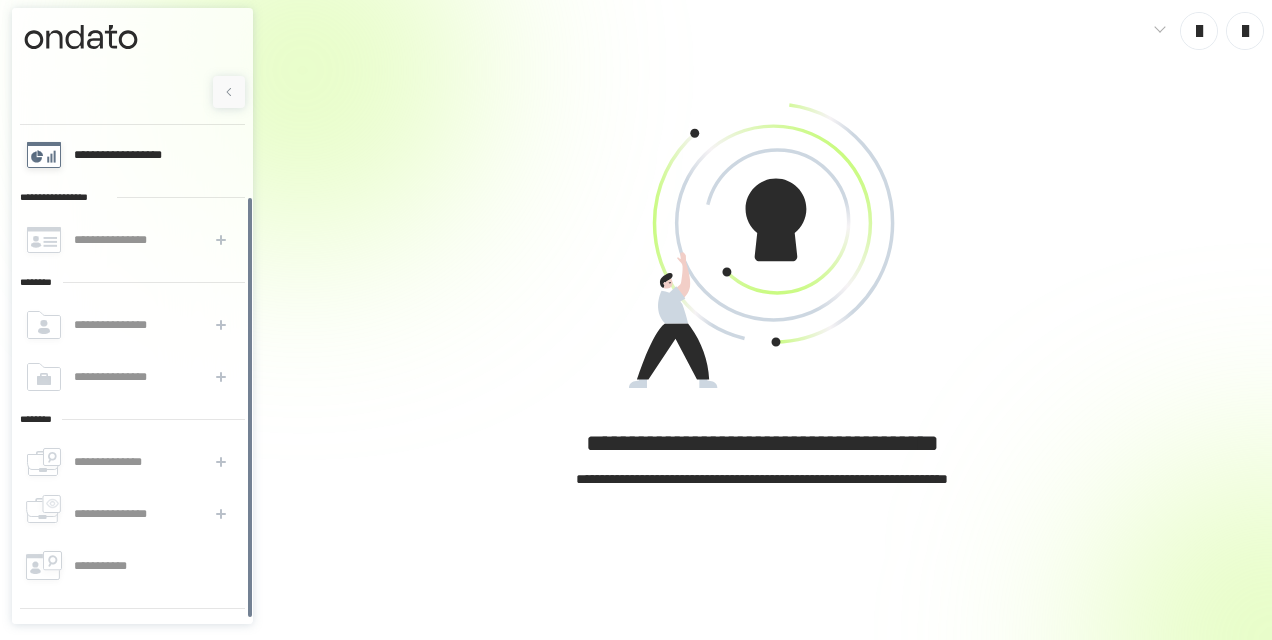 click on "**********" at bounding box center [123, 155] 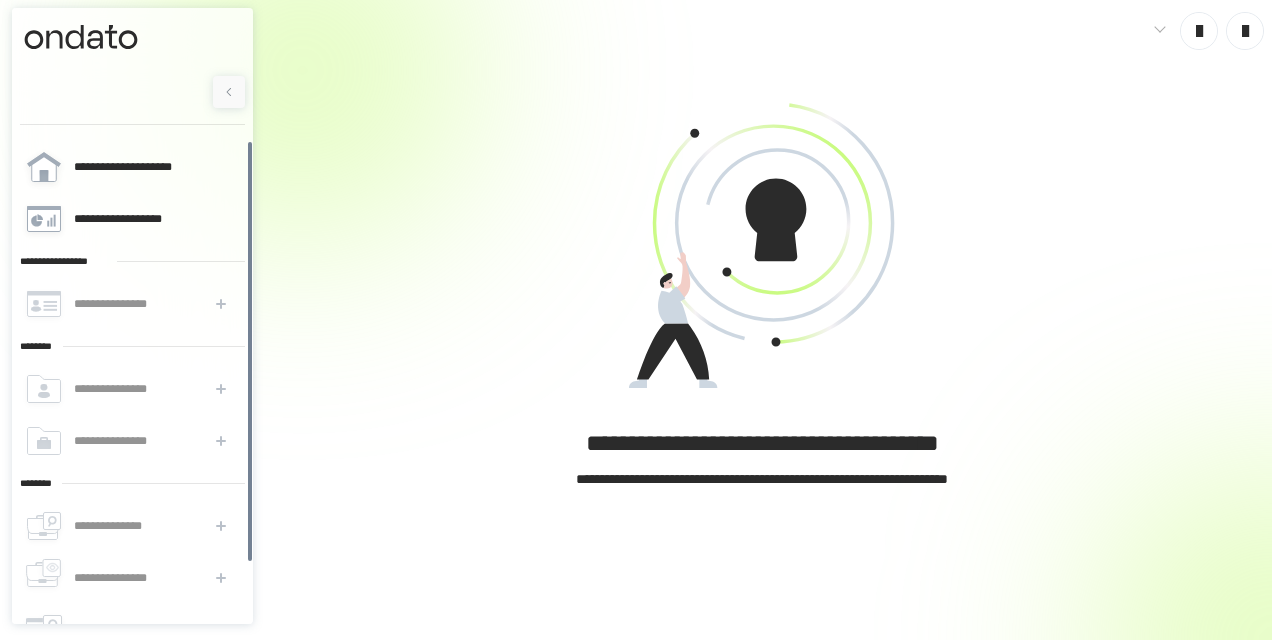 click on "**********" at bounding box center [130, 167] 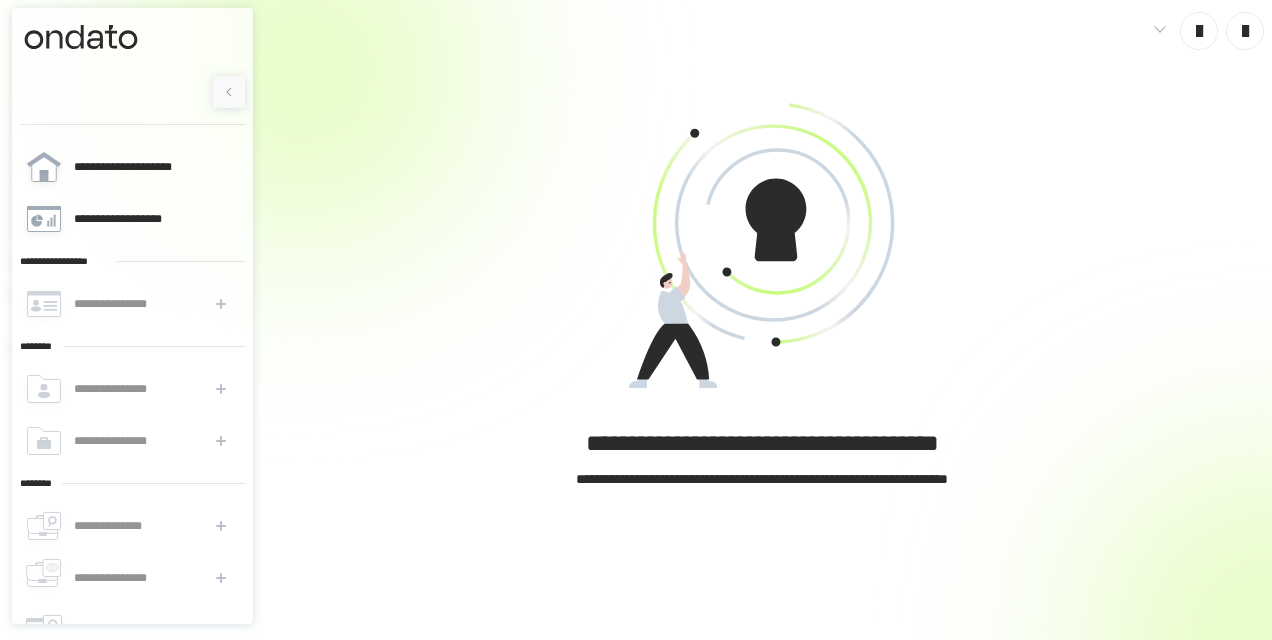 click on "**********" at bounding box center (130, 167) 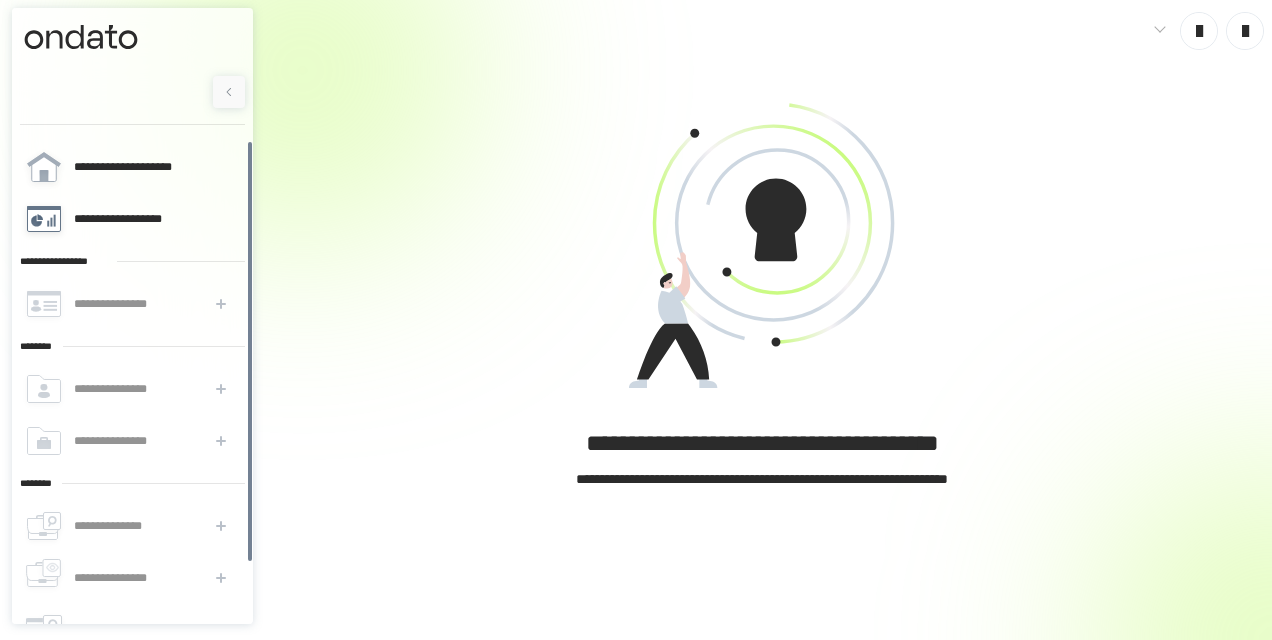 click on "**********" at bounding box center [131, 219] 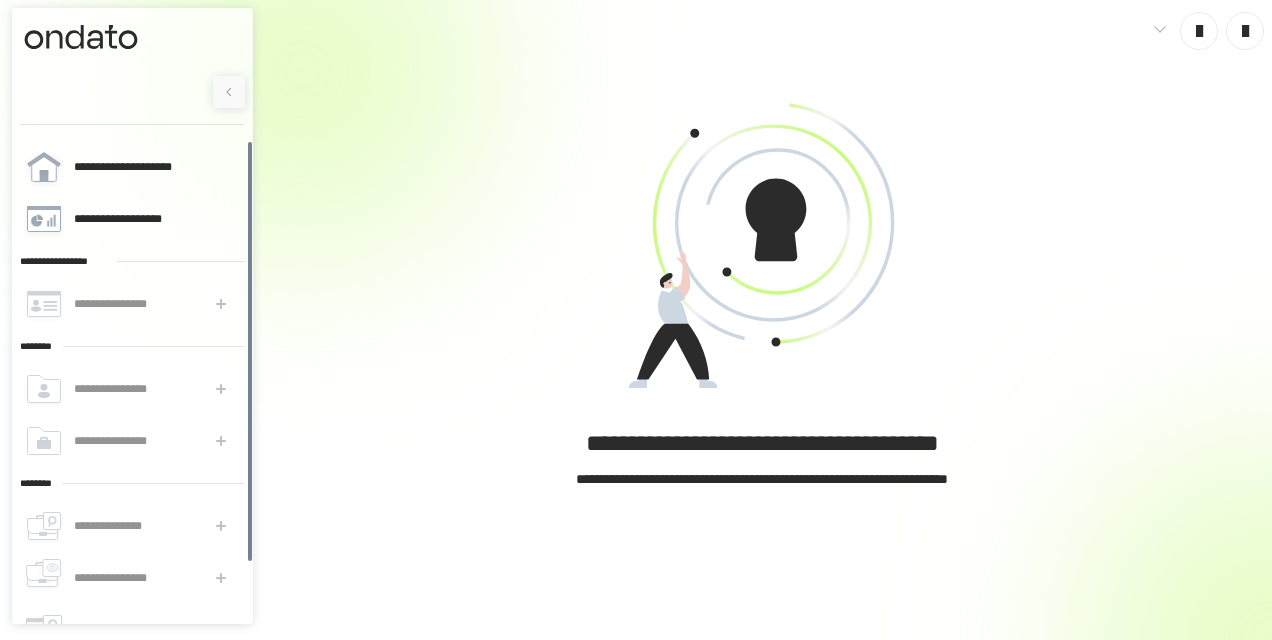 click on "**********" at bounding box center (131, 219) 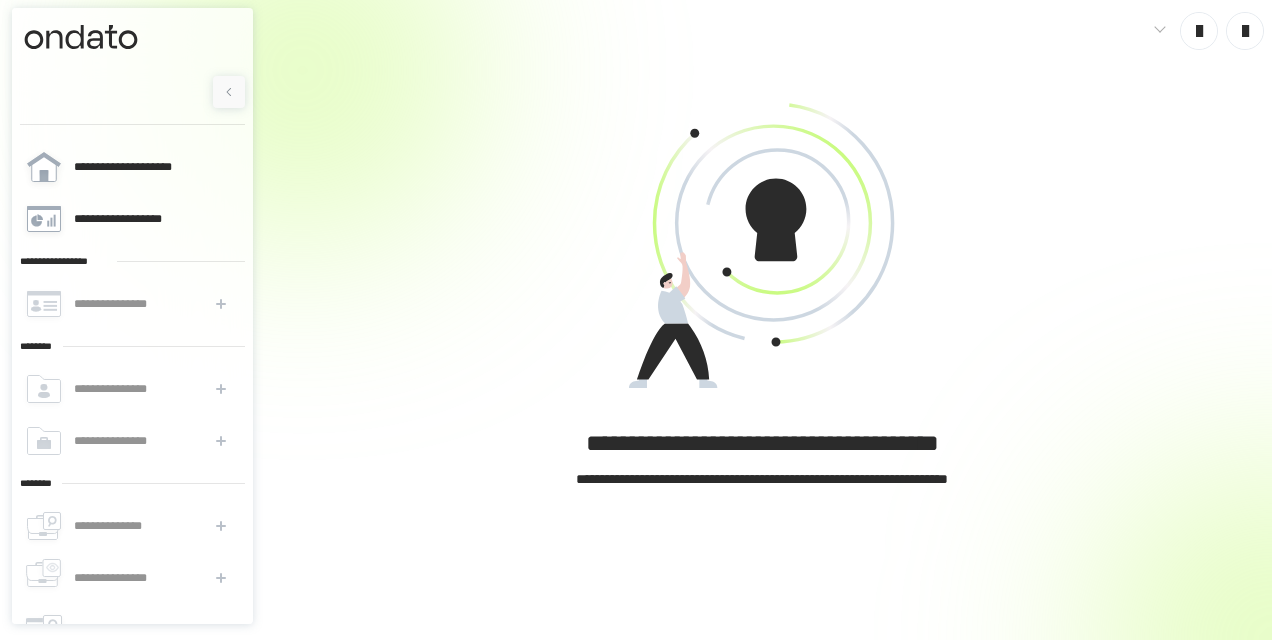 click on "**********" at bounding box center (131, 219) 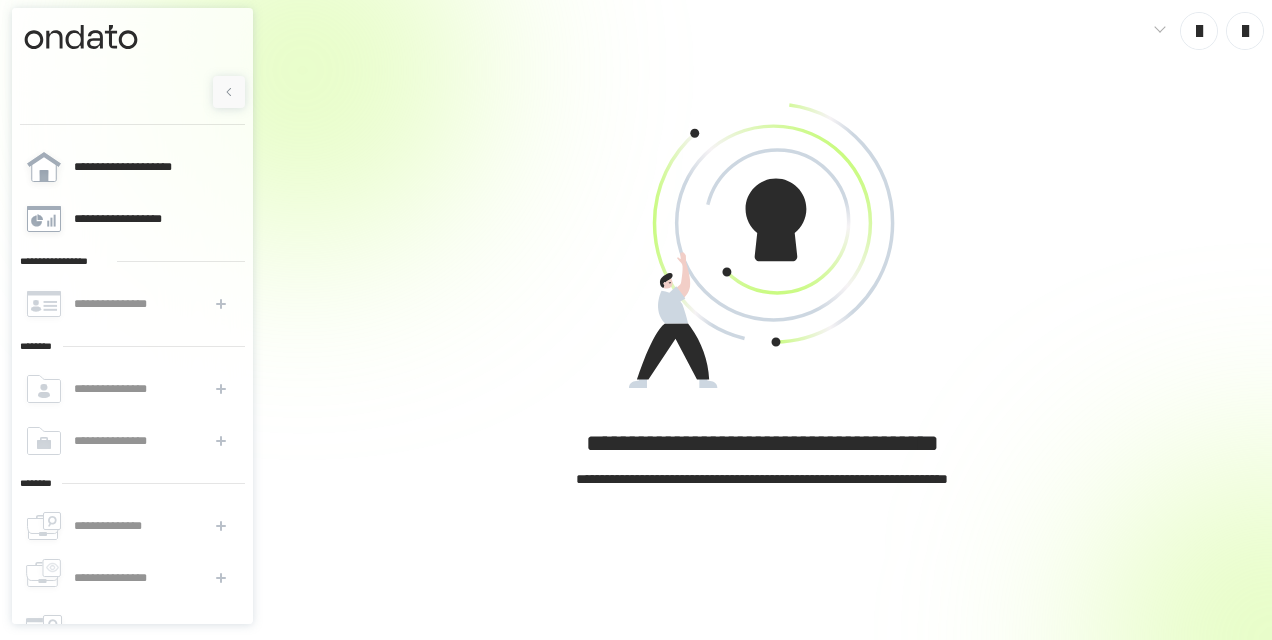 click on "**********" at bounding box center [131, 219] 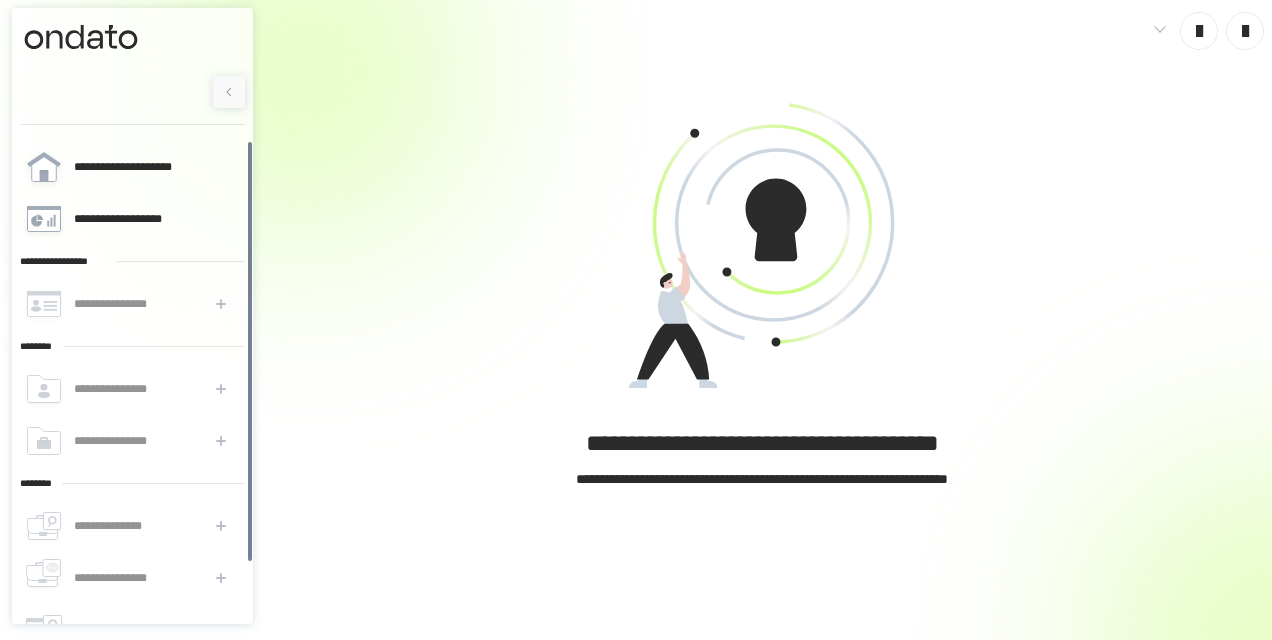 click on "**********" at bounding box center [131, 219] 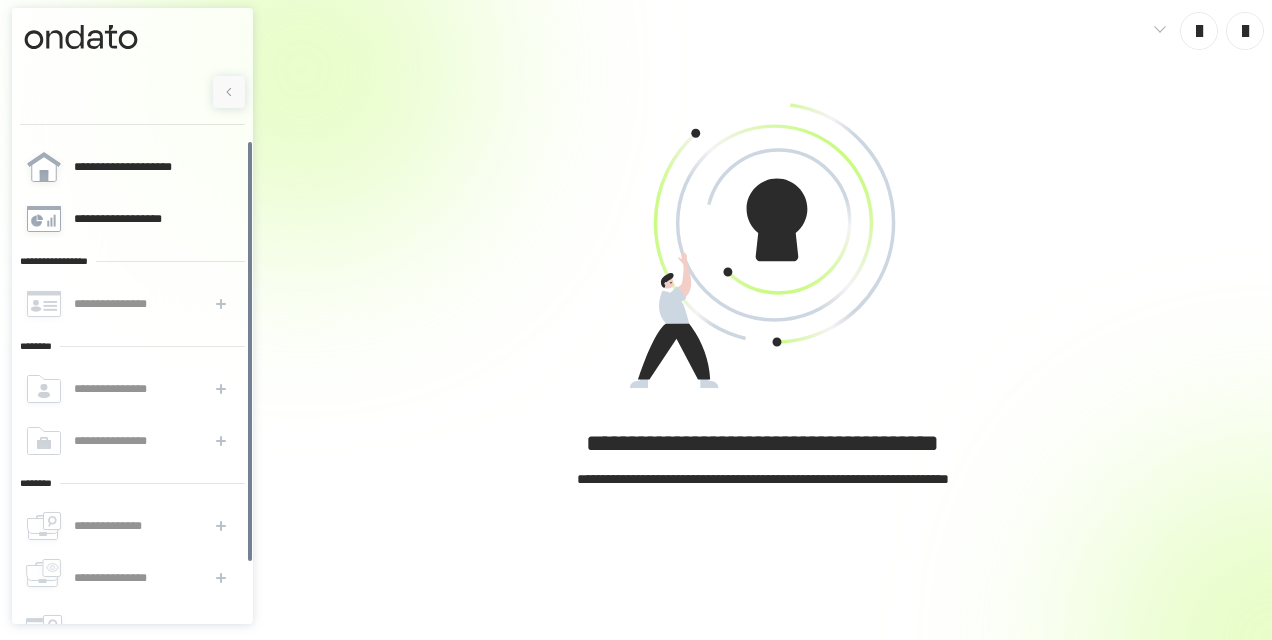 click on "**********" at bounding box center [131, 219] 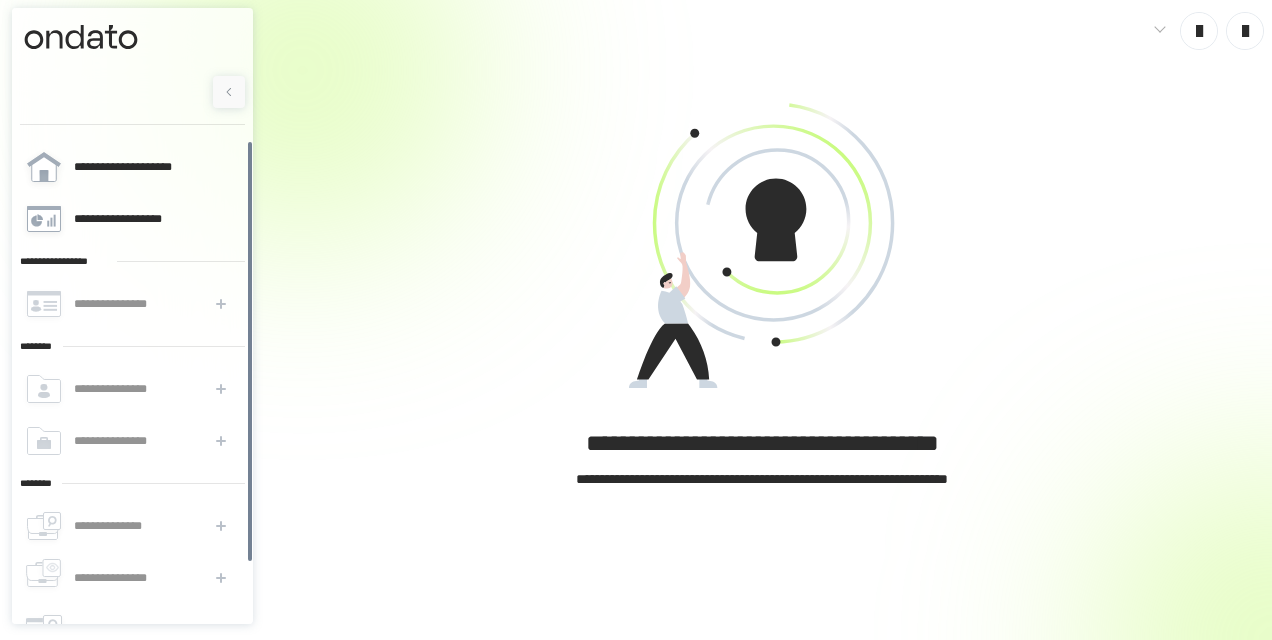 click at bounding box center [1245, 31] 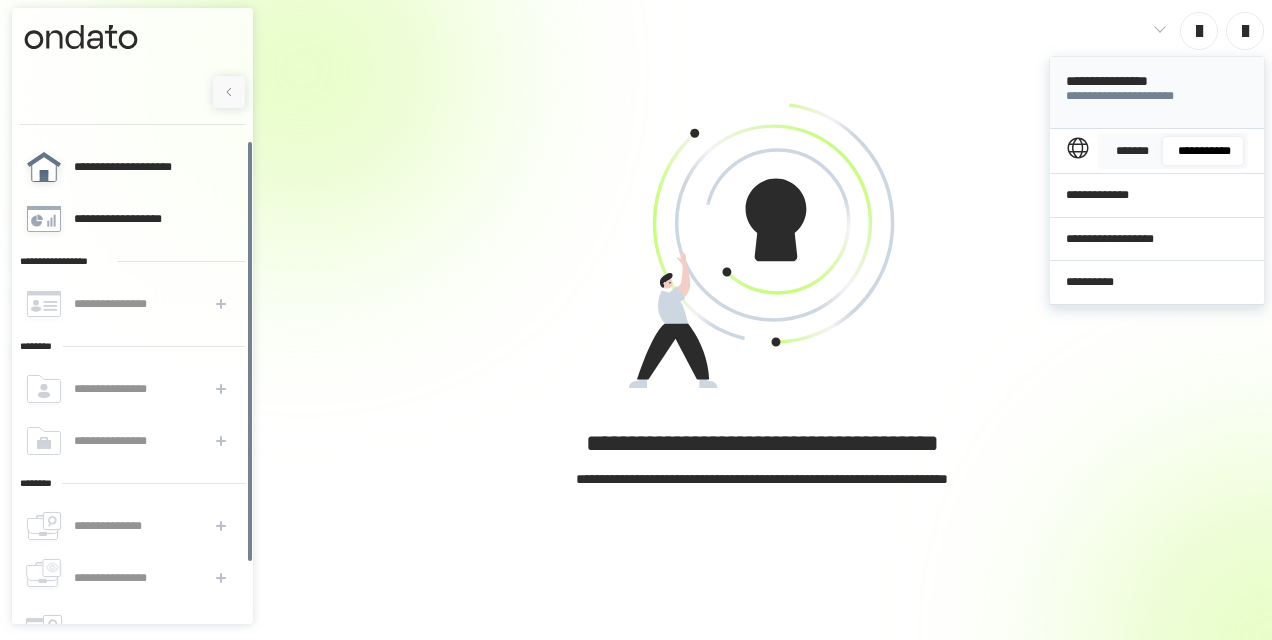 click on "**********" at bounding box center [131, 167] 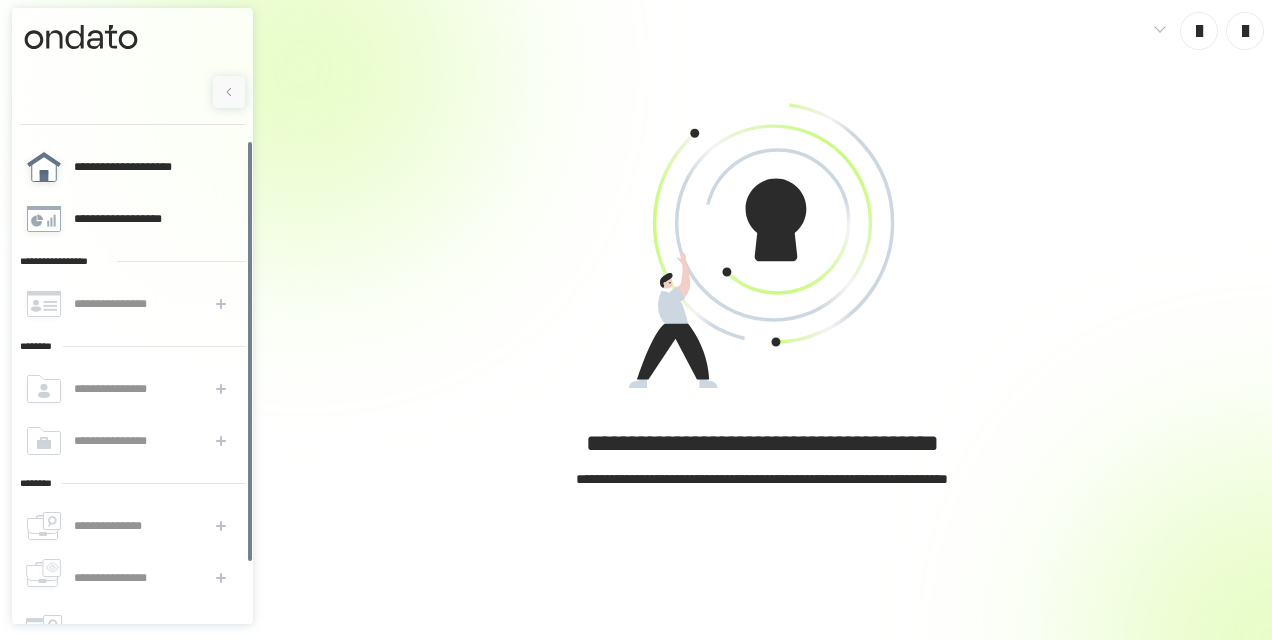 click on "**********" at bounding box center (131, 167) 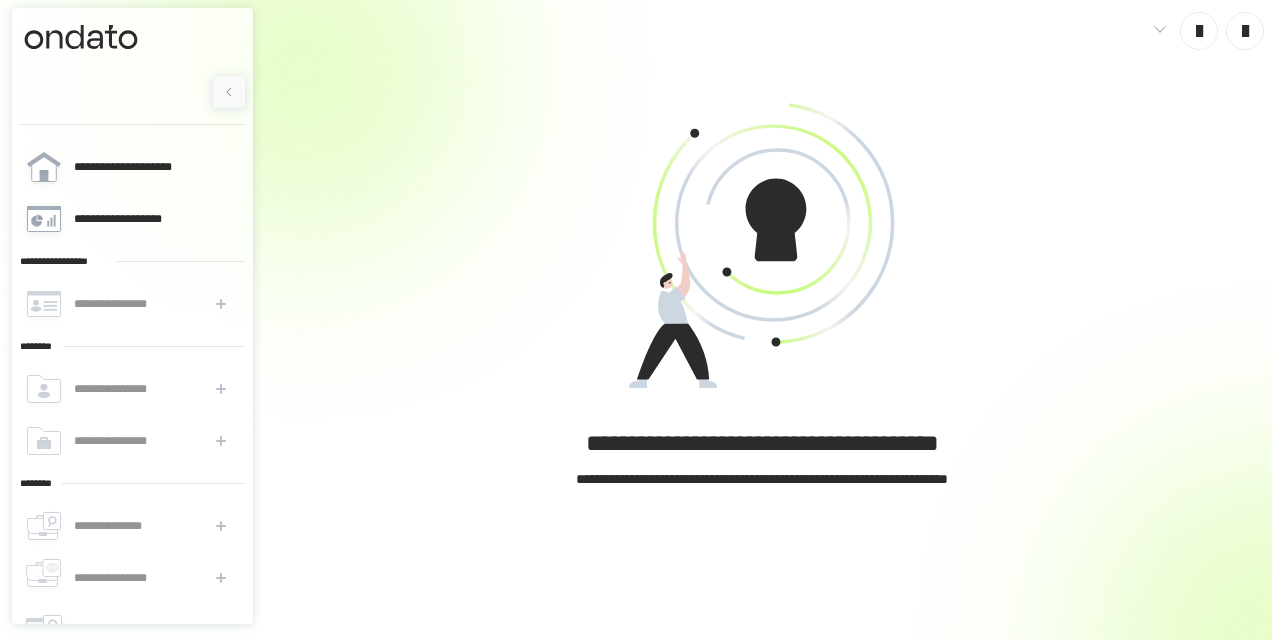 click on "**********" at bounding box center (131, 167) 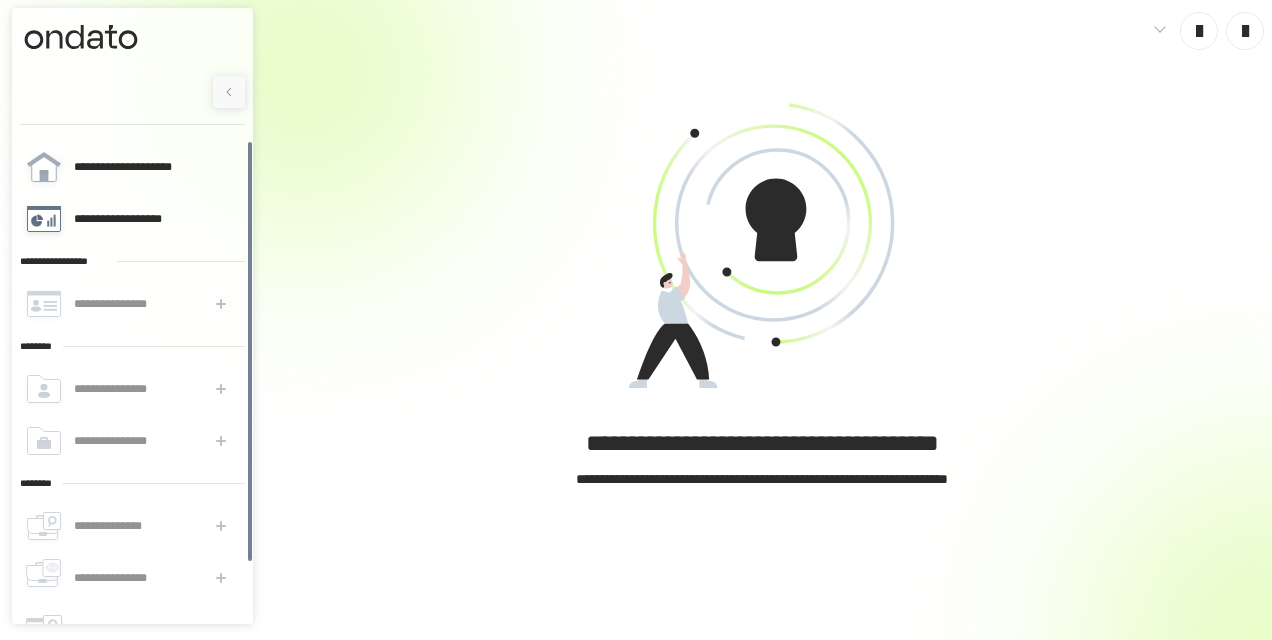 click on "**********" at bounding box center (123, 219) 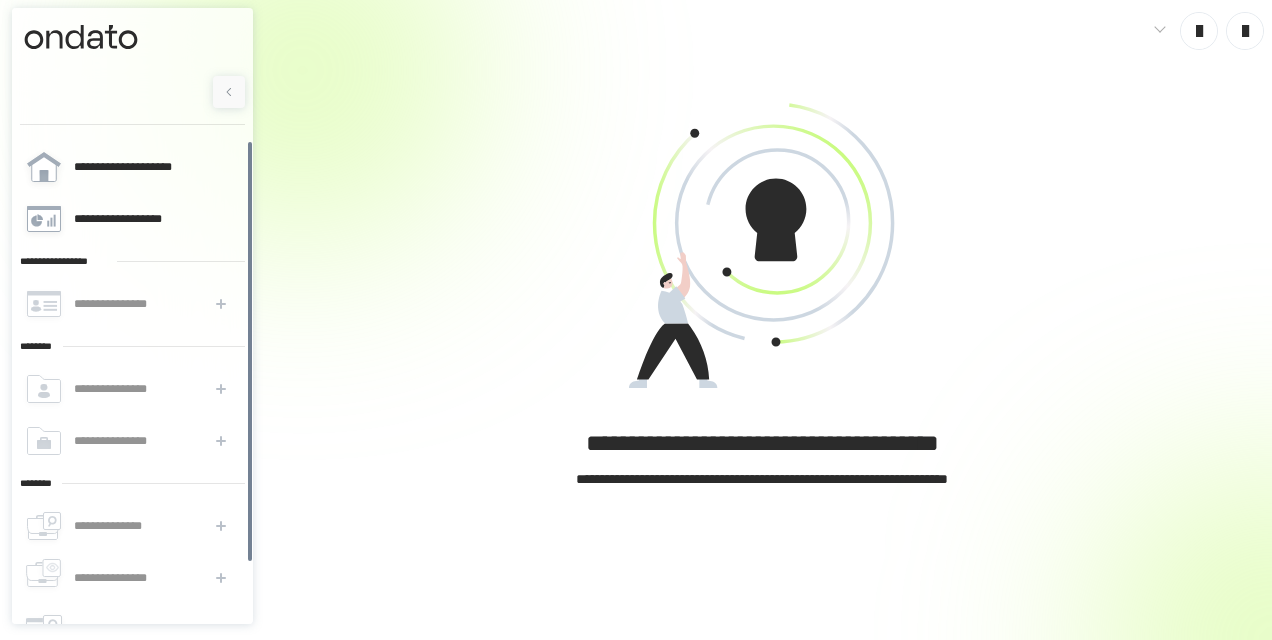 click on "**********" at bounding box center (123, 219) 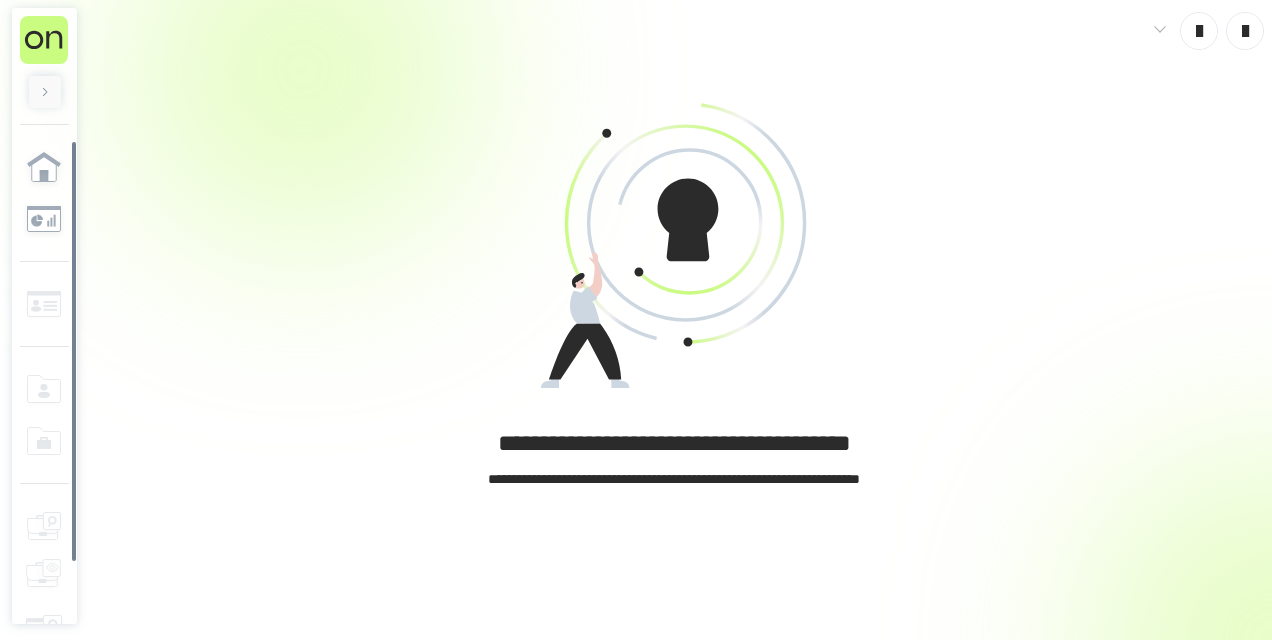 click 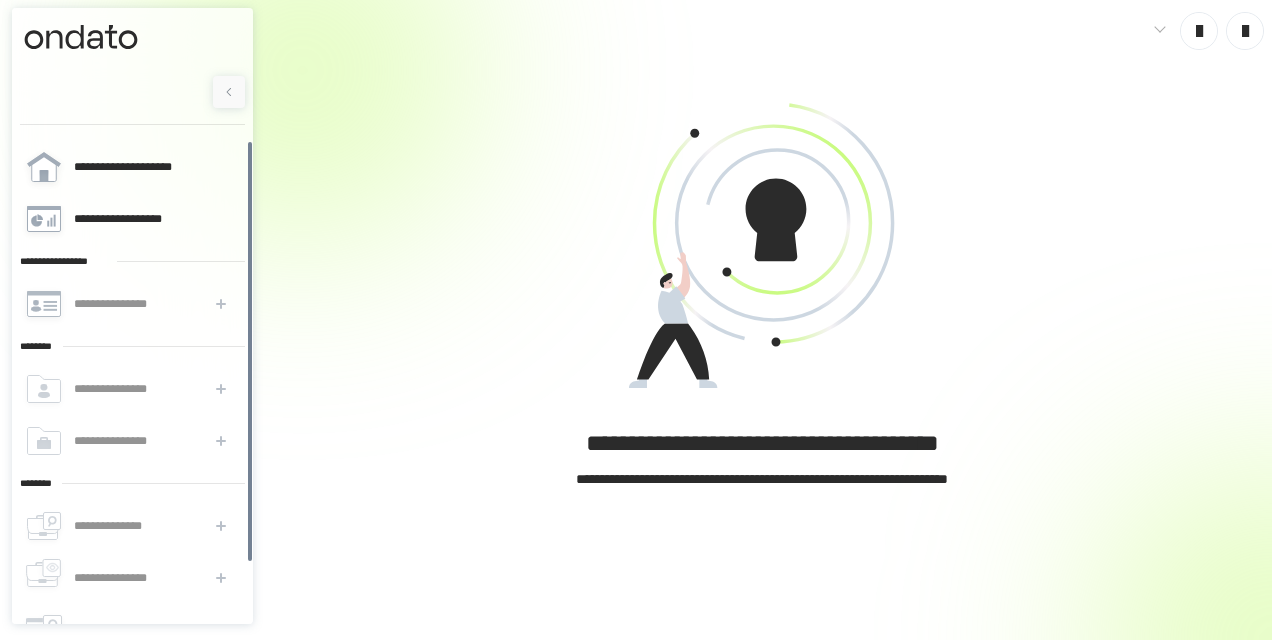 click on "**********" at bounding box center [131, 304] 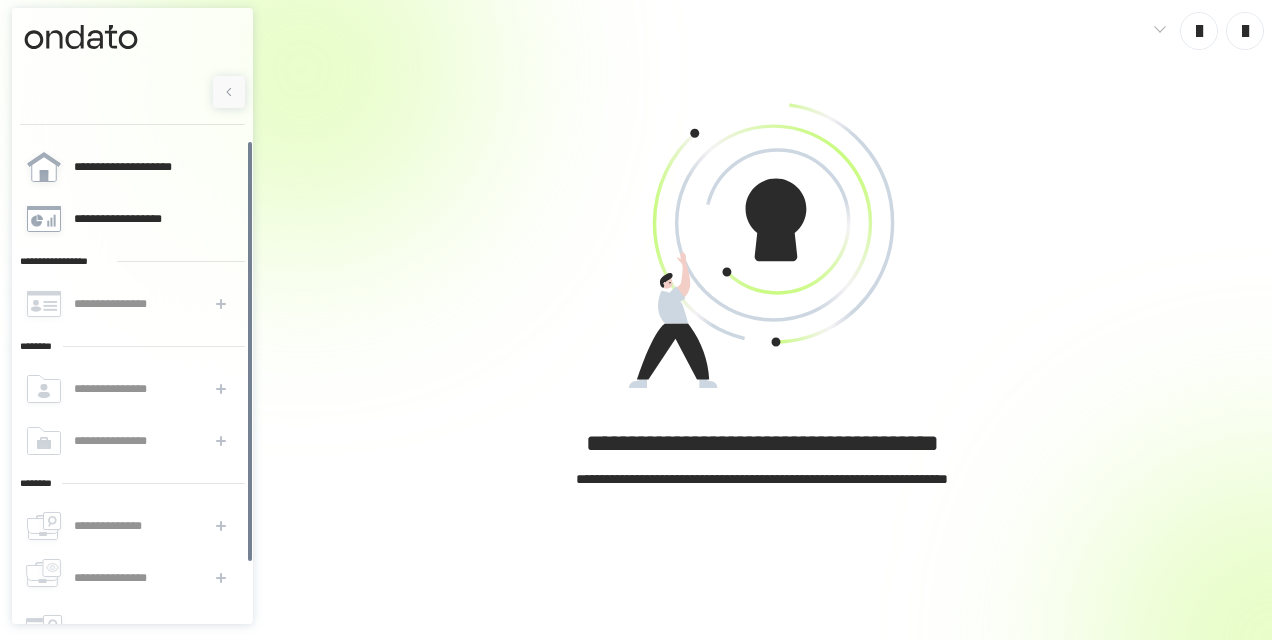 click on "**********" at bounding box center [131, 304] 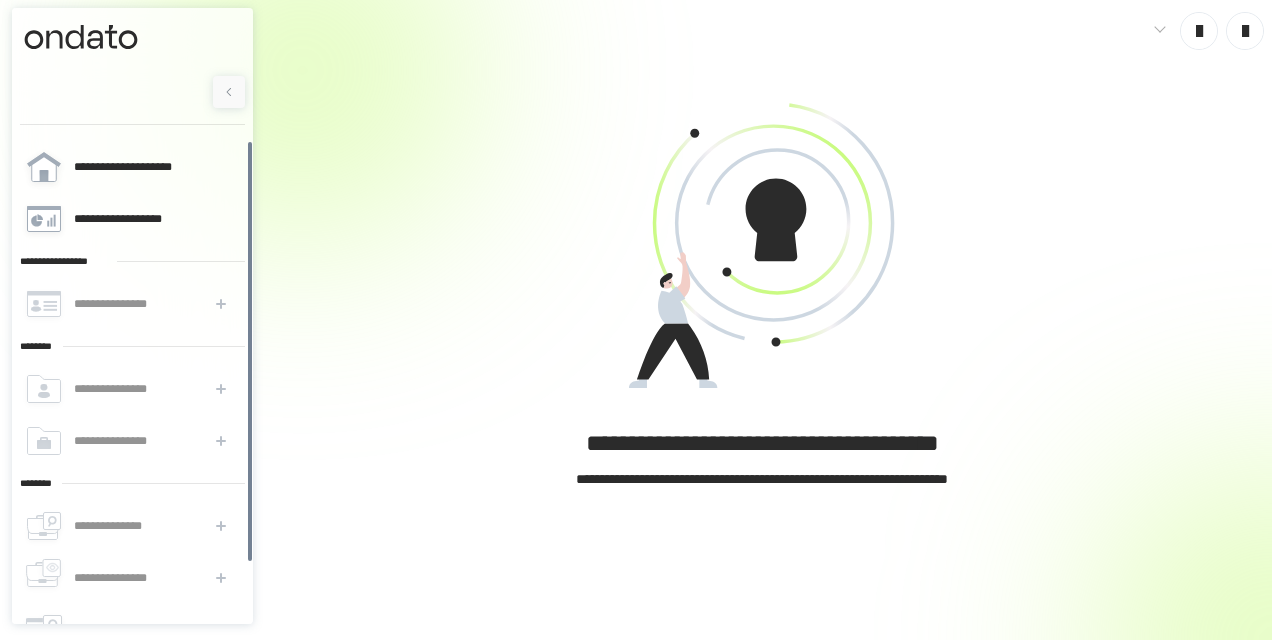 click on "**********" at bounding box center (131, 304) 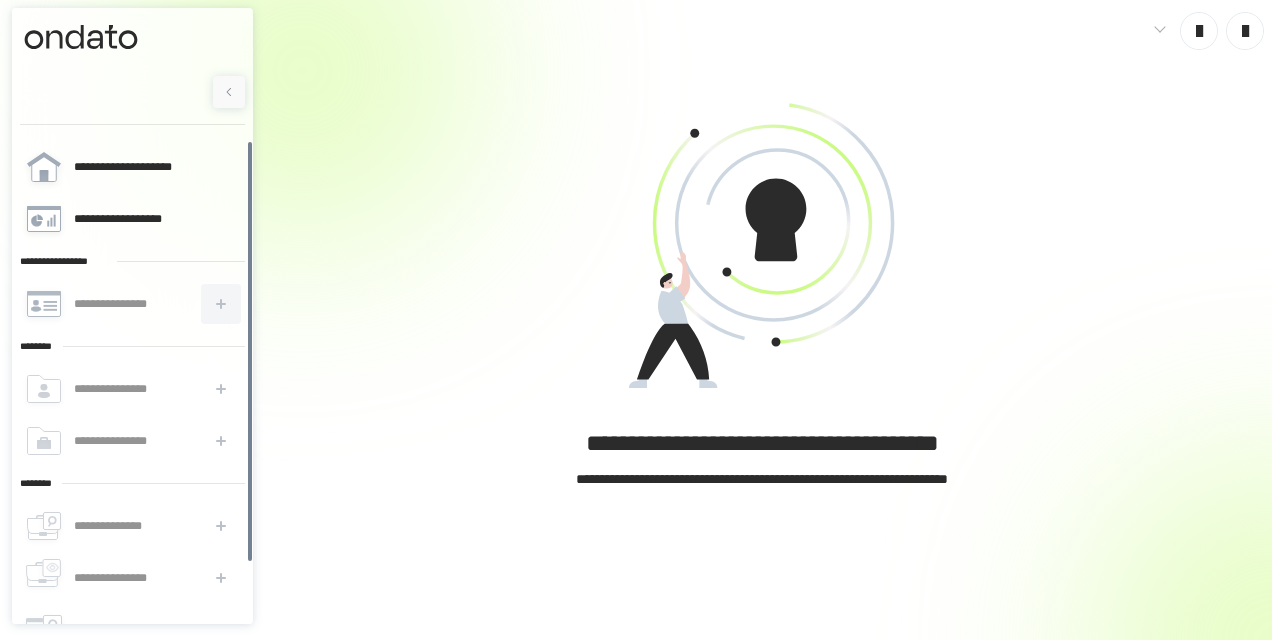 click at bounding box center [221, 304] 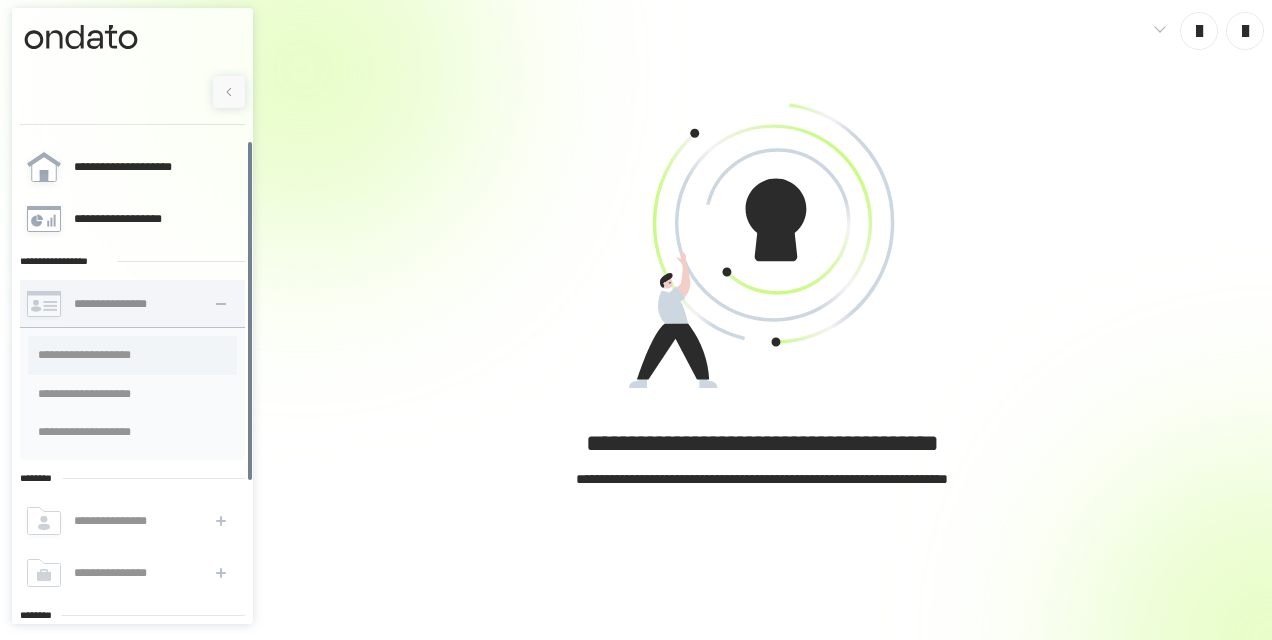 click on "**********" at bounding box center [132, 355] 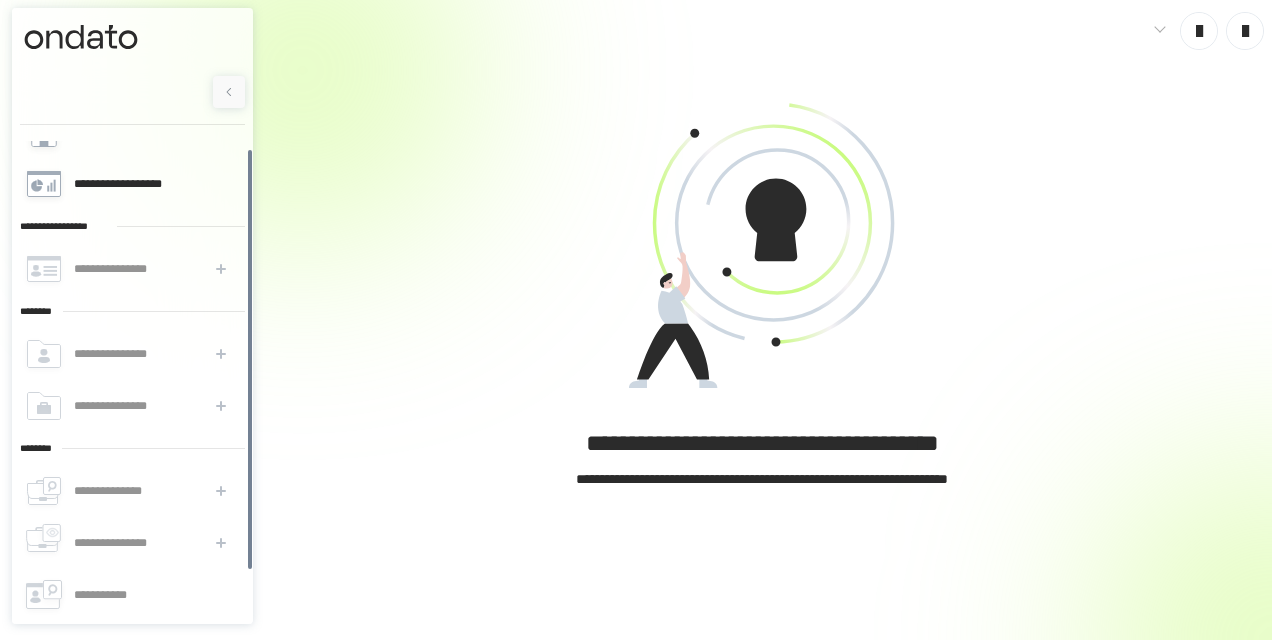 scroll, scrollTop: 64, scrollLeft: 0, axis: vertical 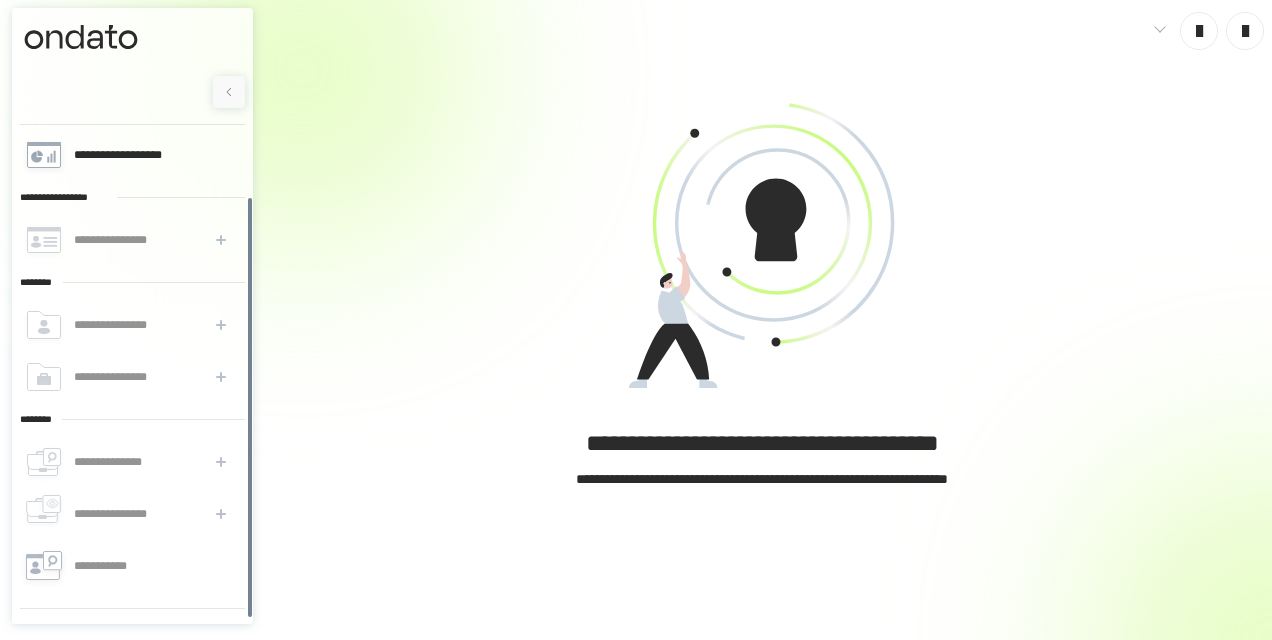 click on "**********" at bounding box center (108, 566) 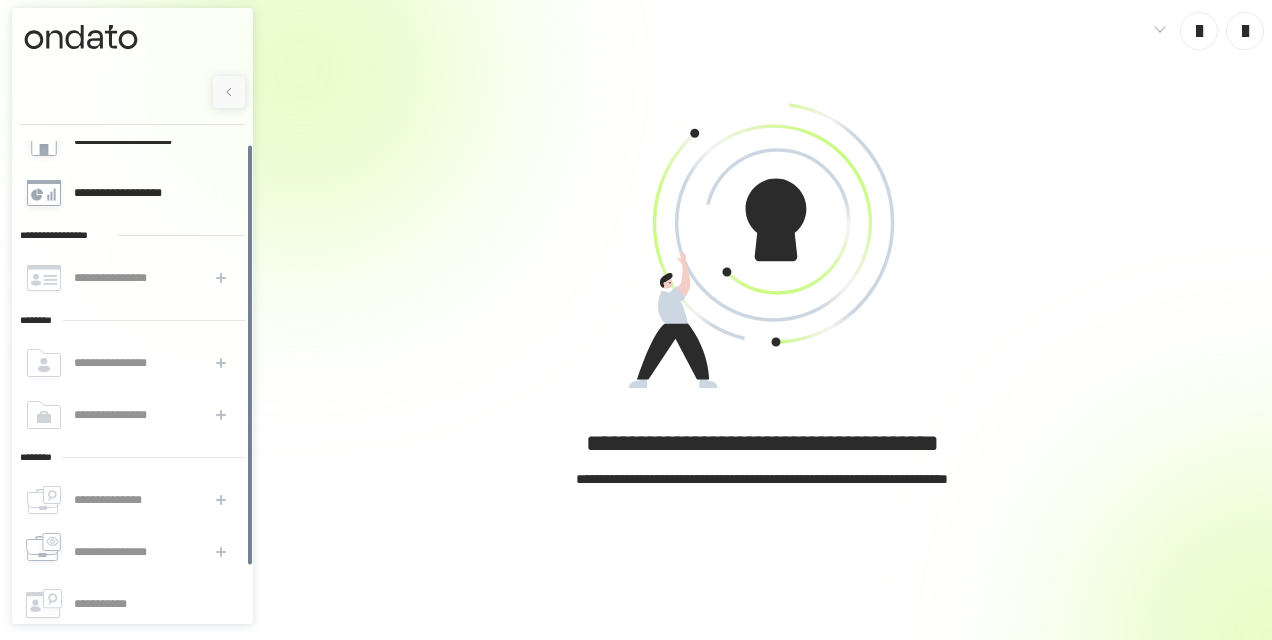 scroll, scrollTop: 64, scrollLeft: 0, axis: vertical 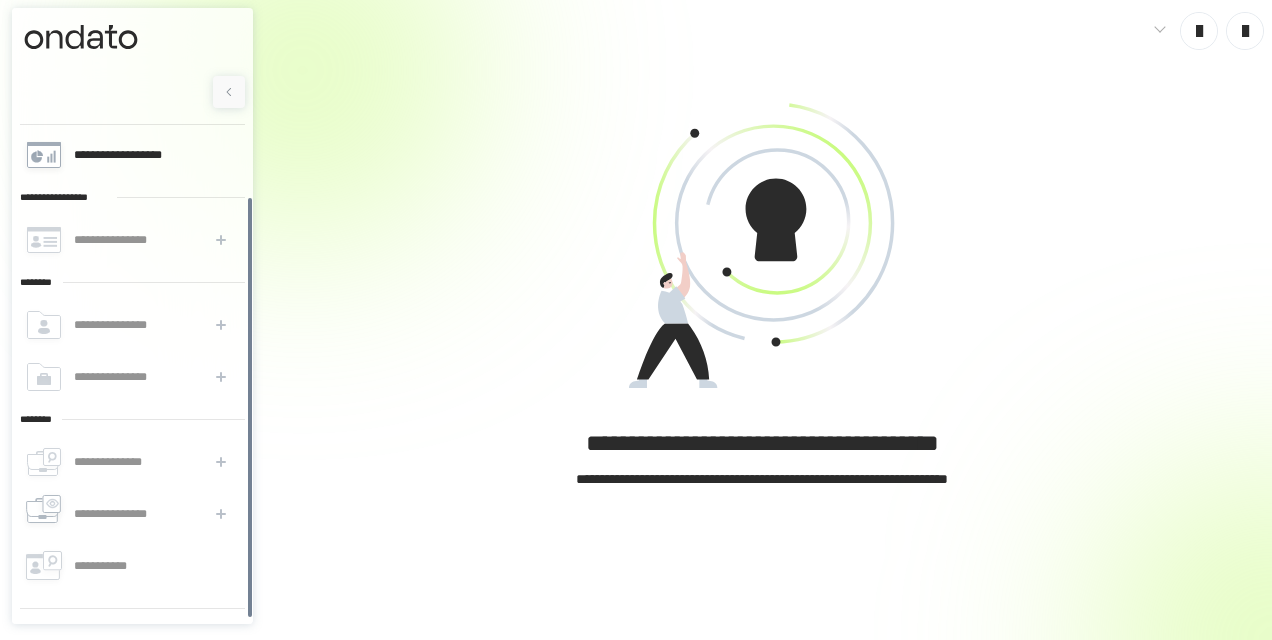 click on "**********" at bounding box center (131, 514) 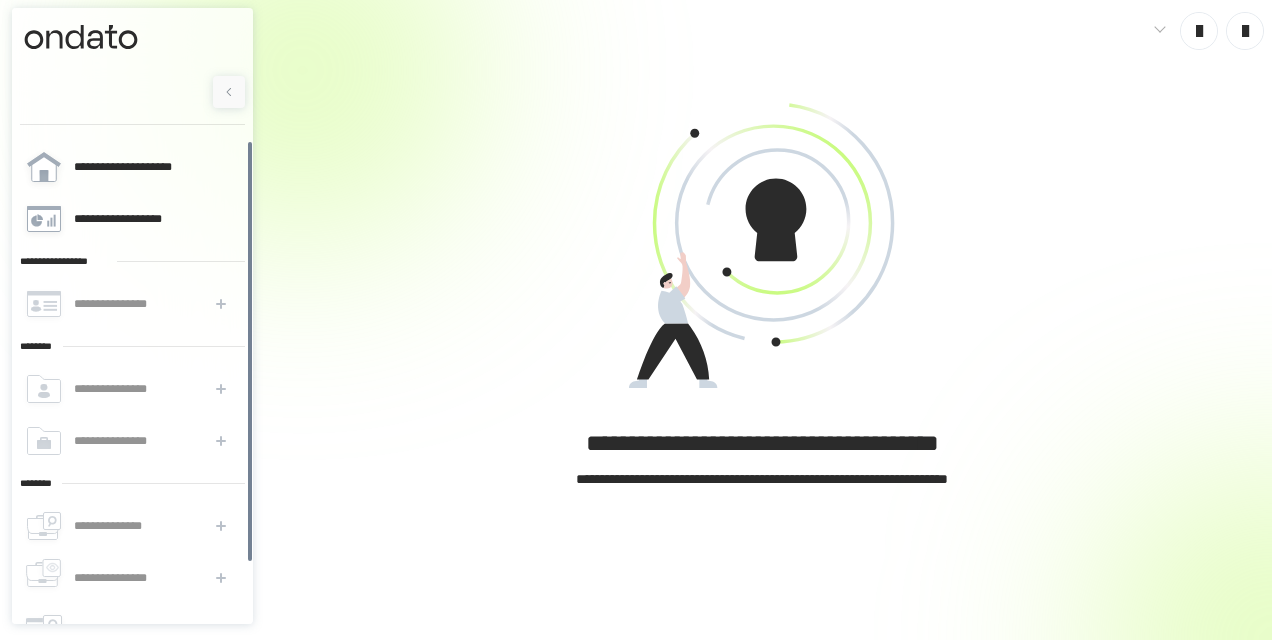 scroll, scrollTop: 64, scrollLeft: 0, axis: vertical 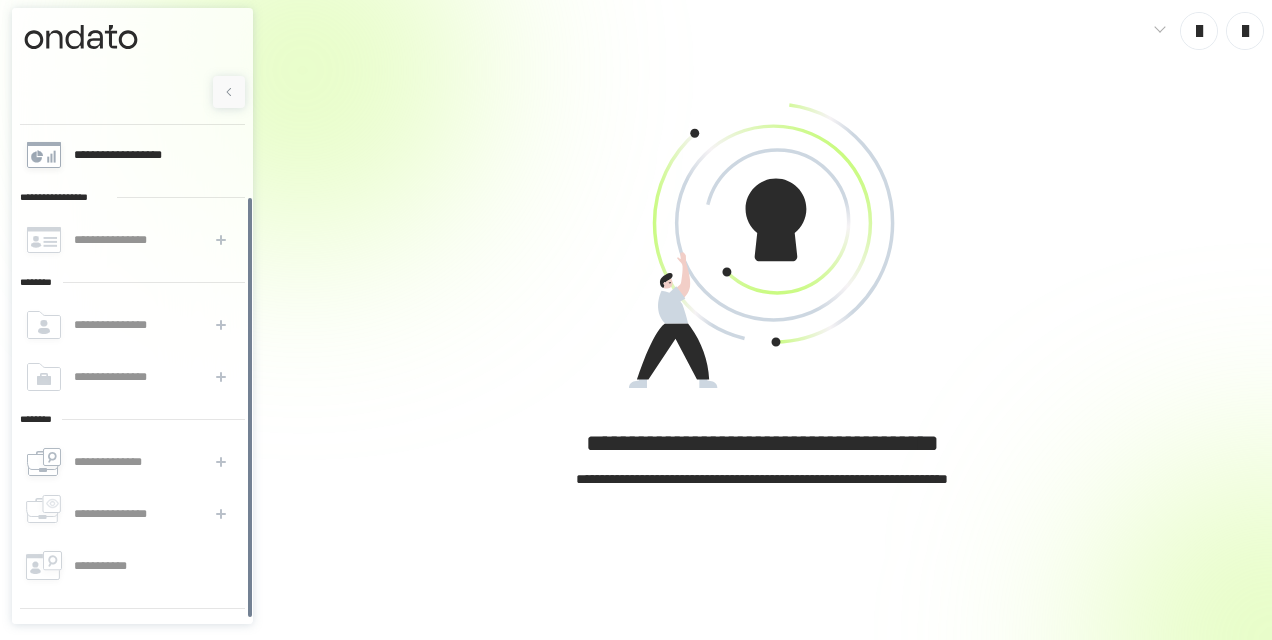 click on "**********" at bounding box center (113, 462) 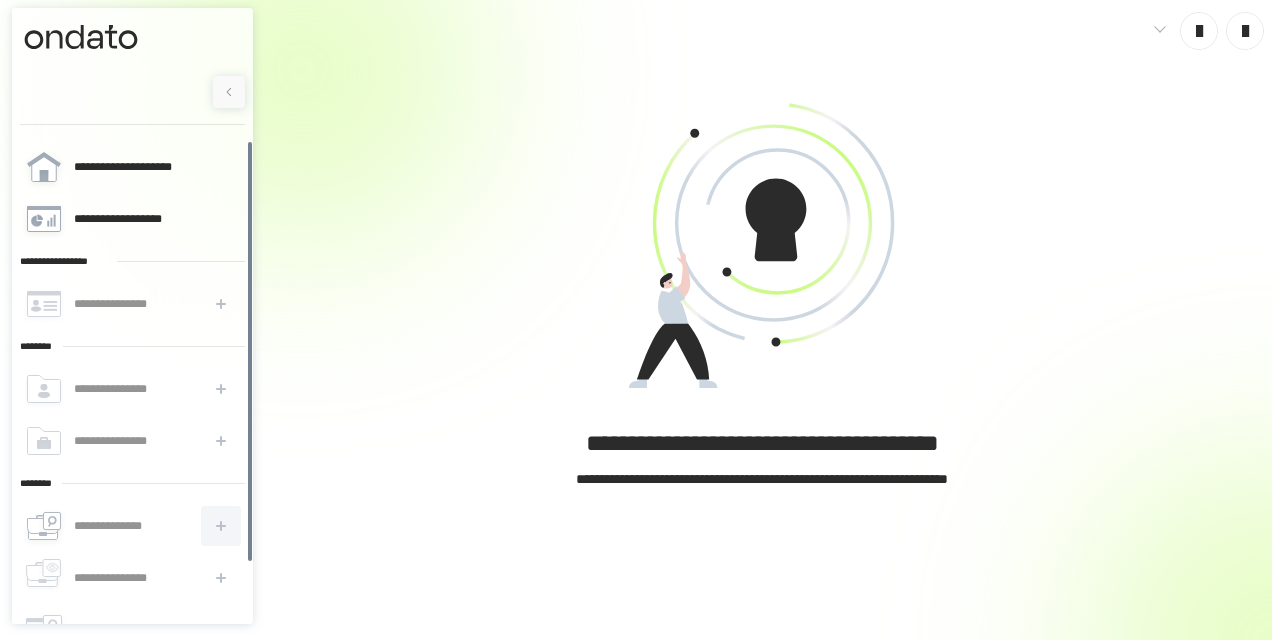 click at bounding box center (221, 526) 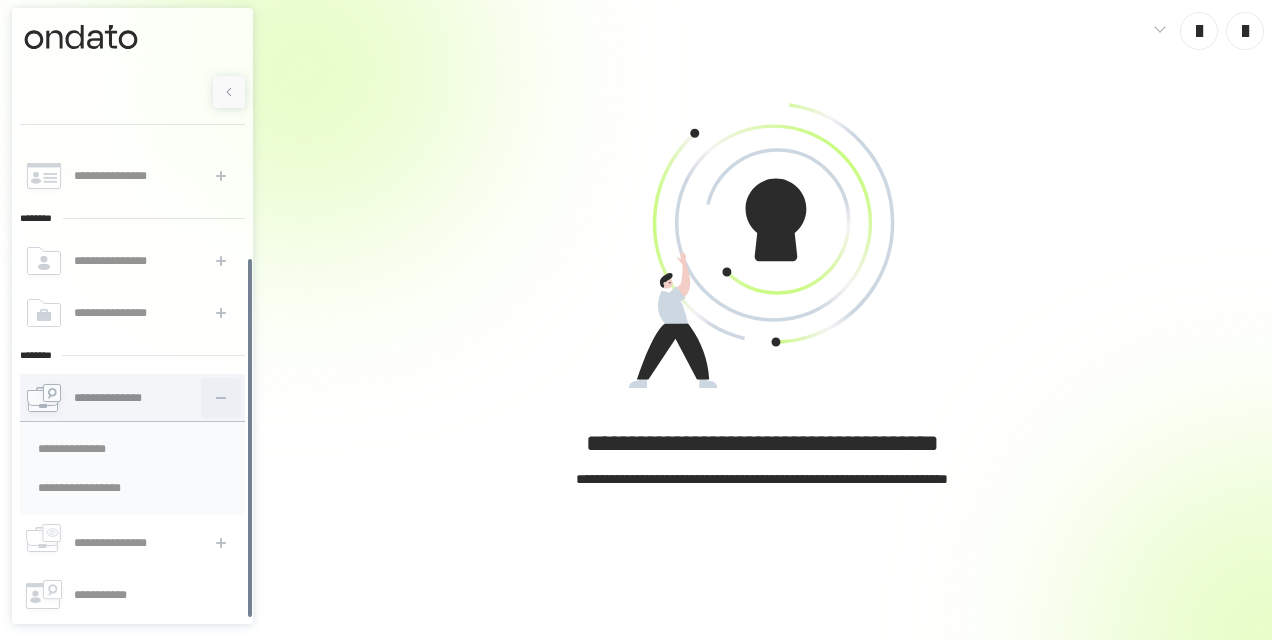 scroll, scrollTop: 158, scrollLeft: 0, axis: vertical 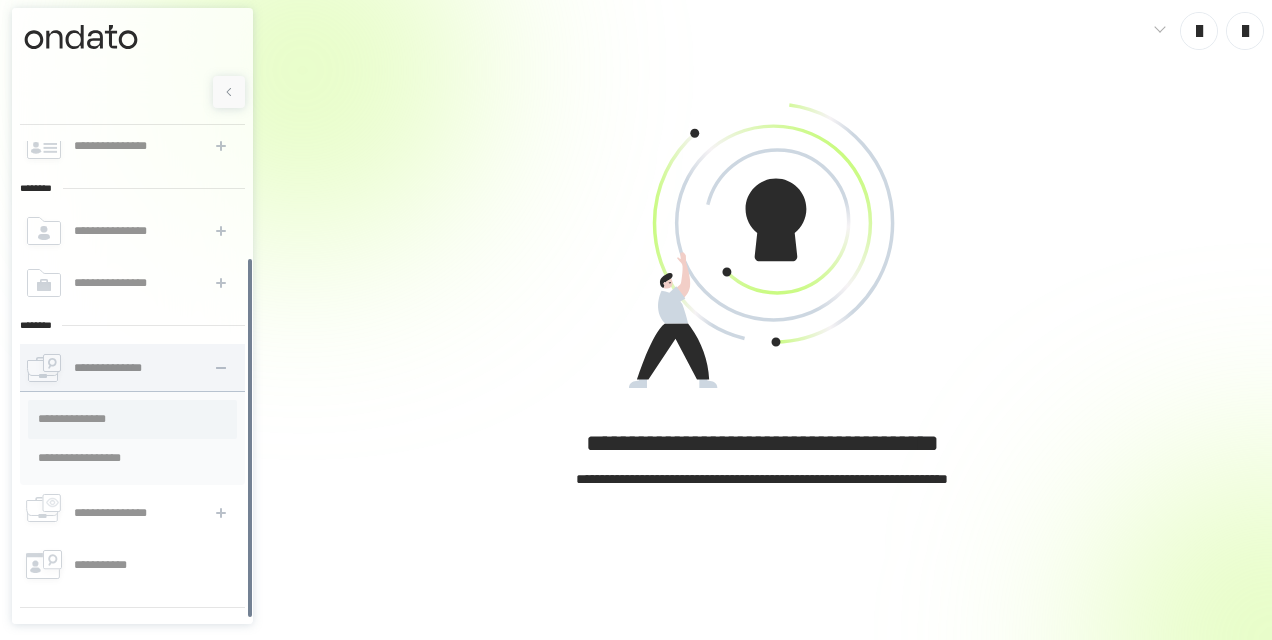 click on "**********" at bounding box center [132, 419] 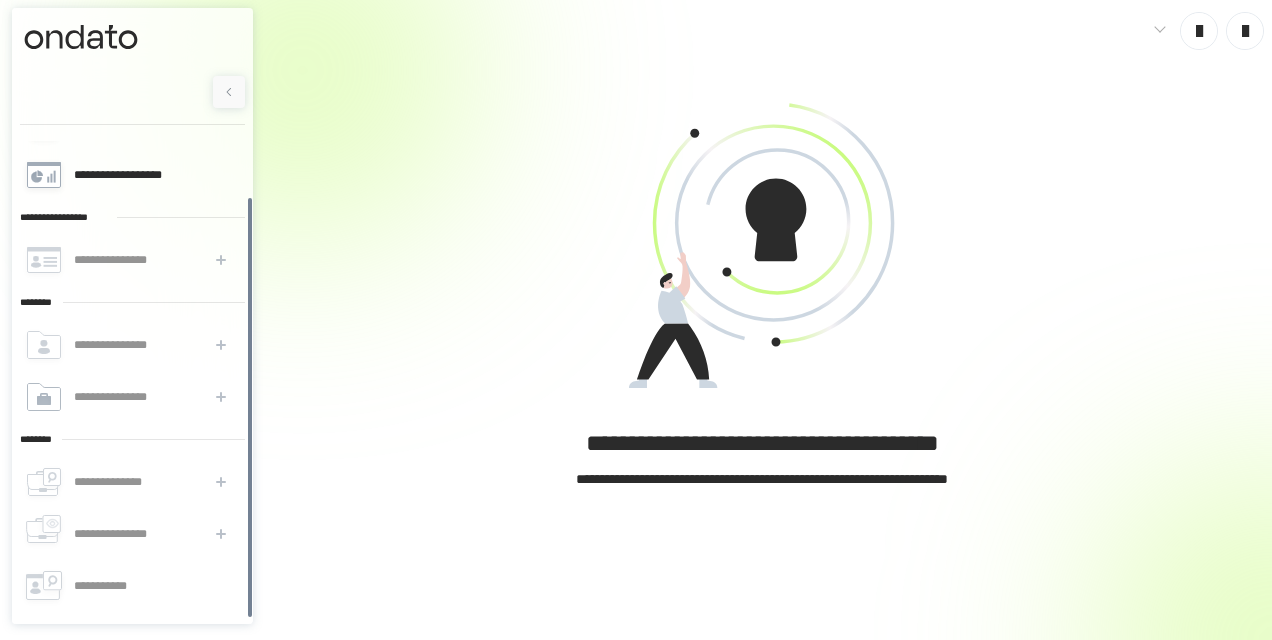 scroll, scrollTop: 64, scrollLeft: 0, axis: vertical 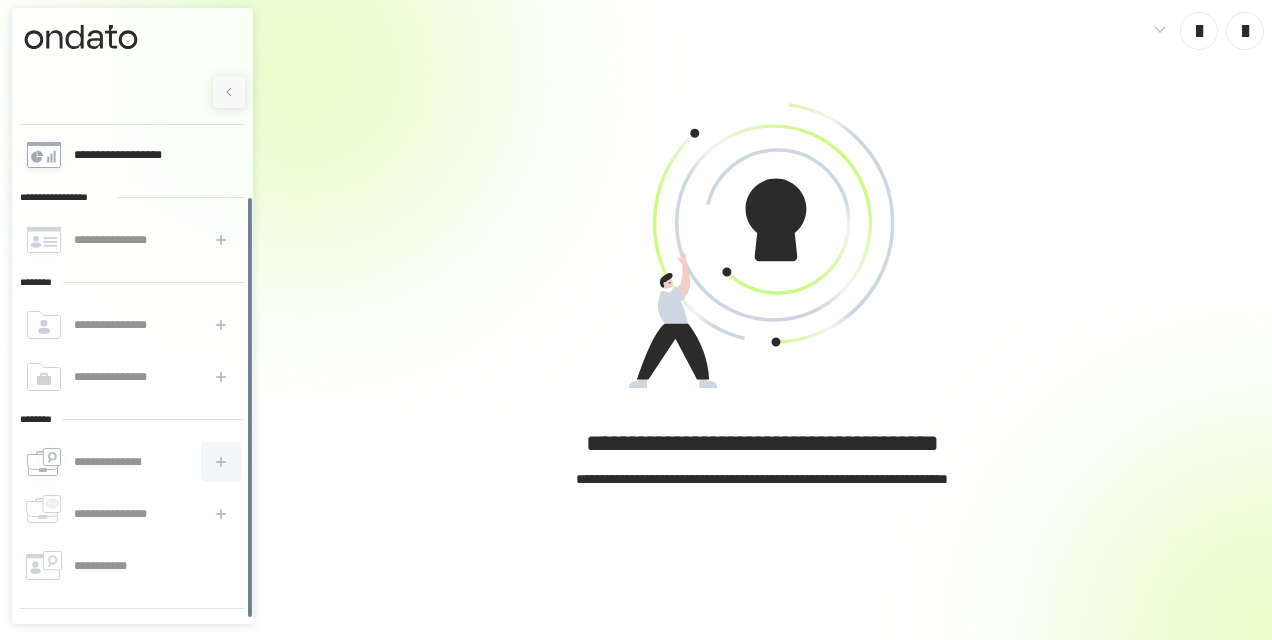 click at bounding box center [221, 462] 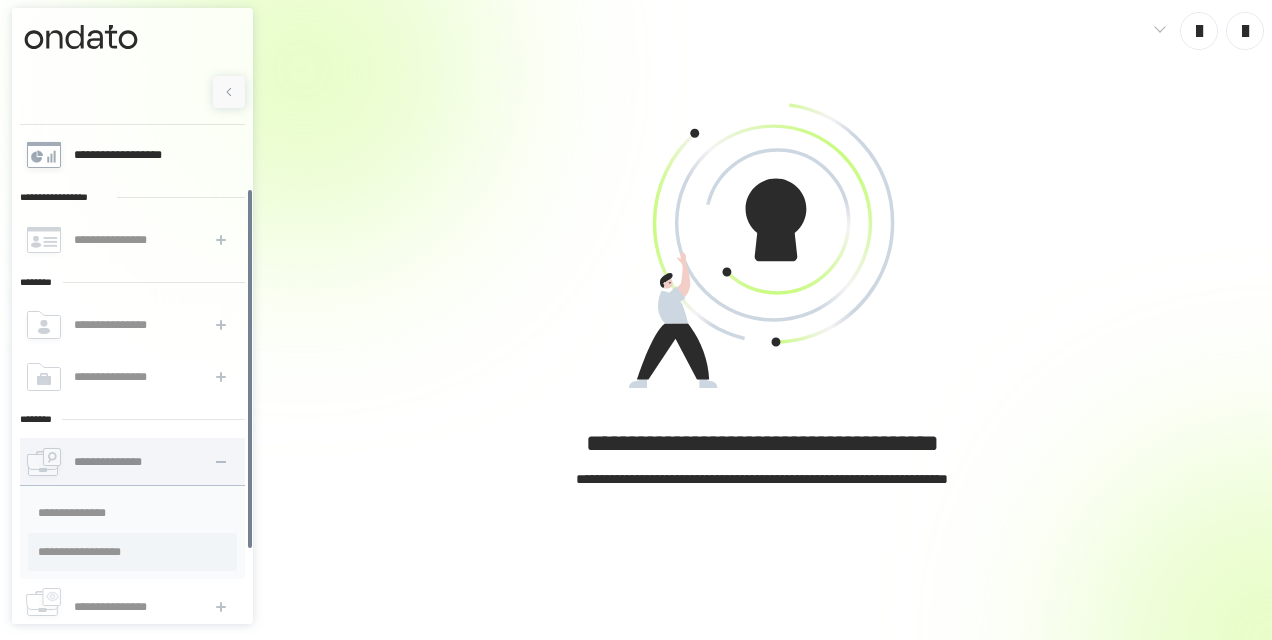 click on "**********" at bounding box center [132, 552] 